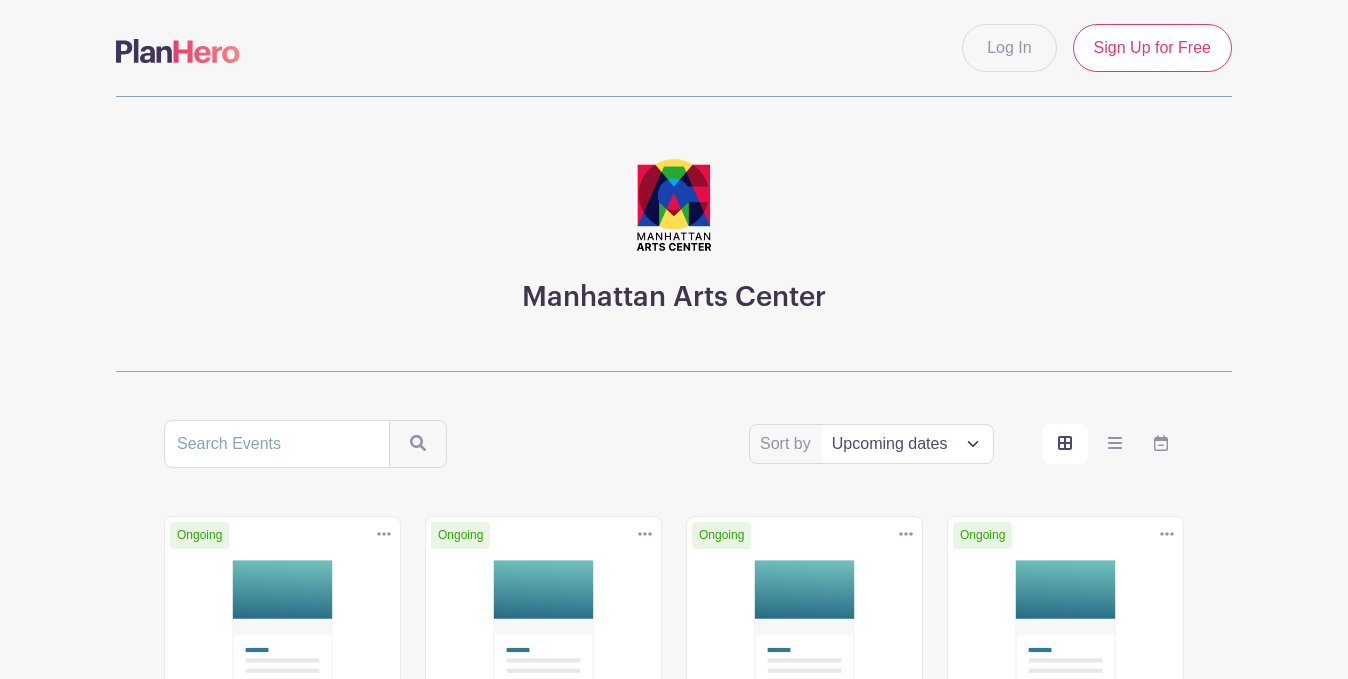 scroll, scrollTop: 0, scrollLeft: 0, axis: both 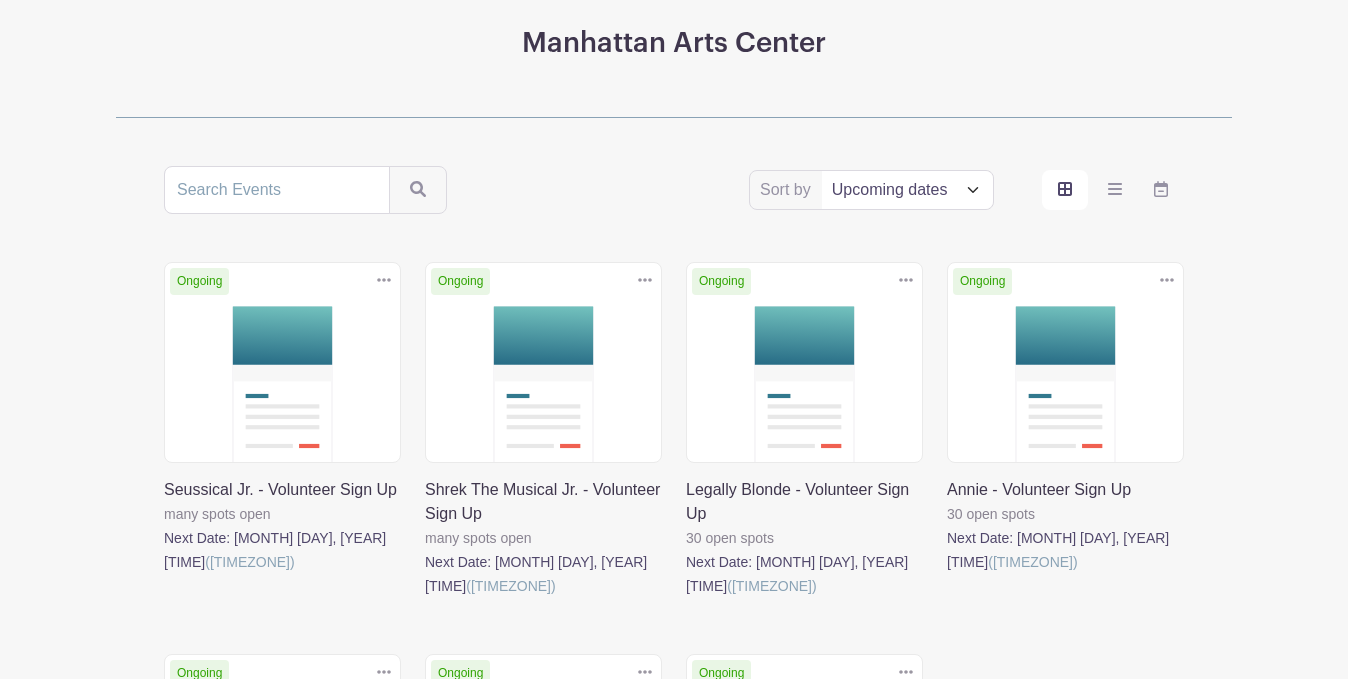click at bounding box center (164, 574) 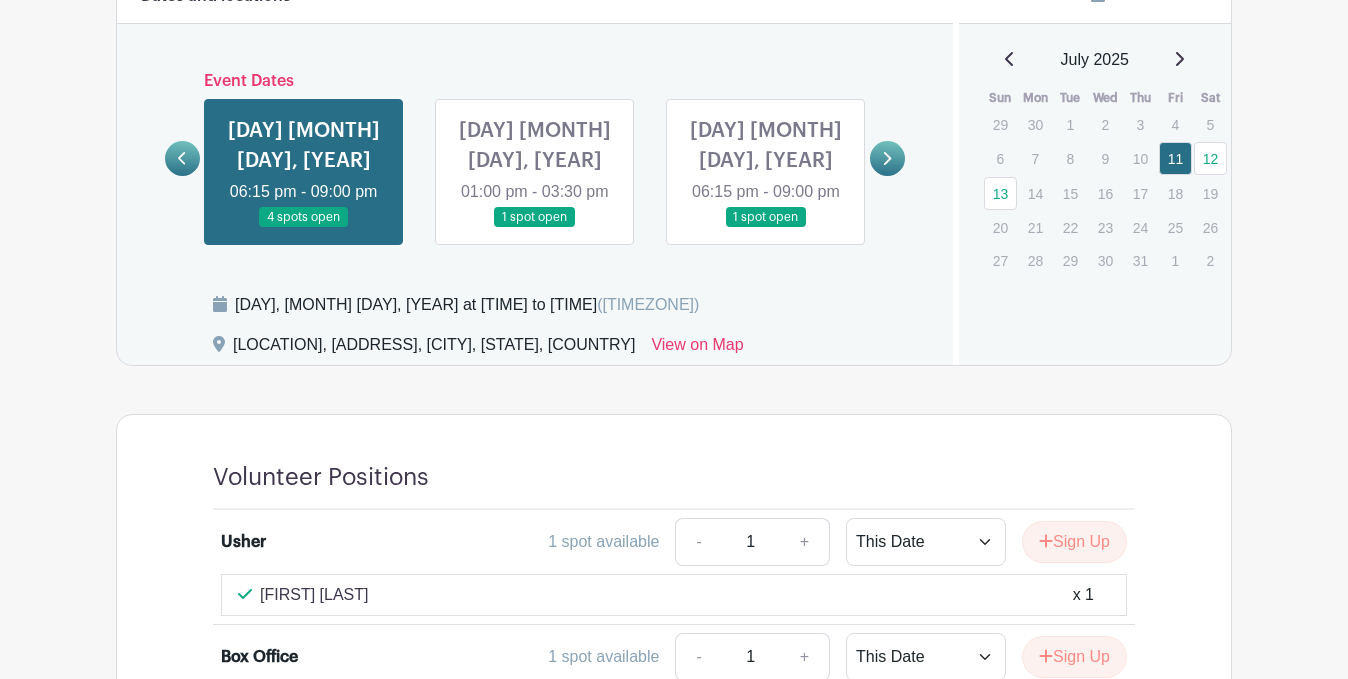 scroll, scrollTop: 1271, scrollLeft: 0, axis: vertical 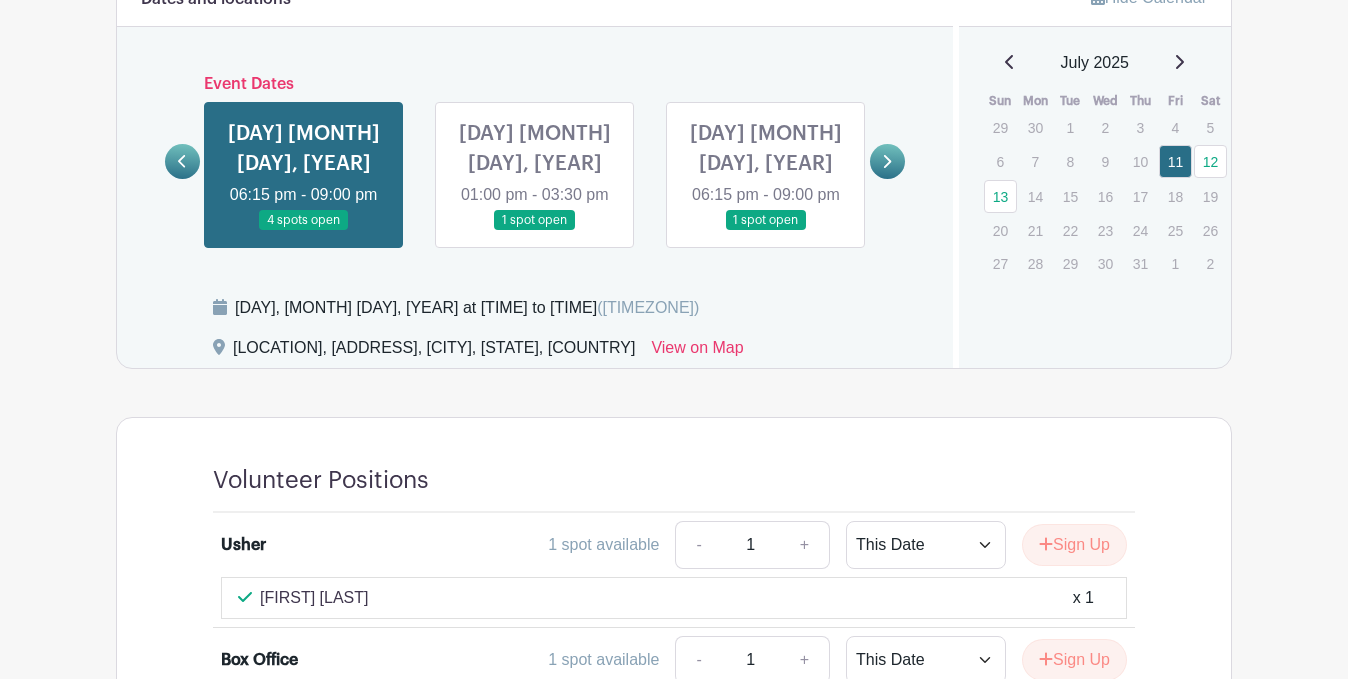 click at bounding box center [535, 231] 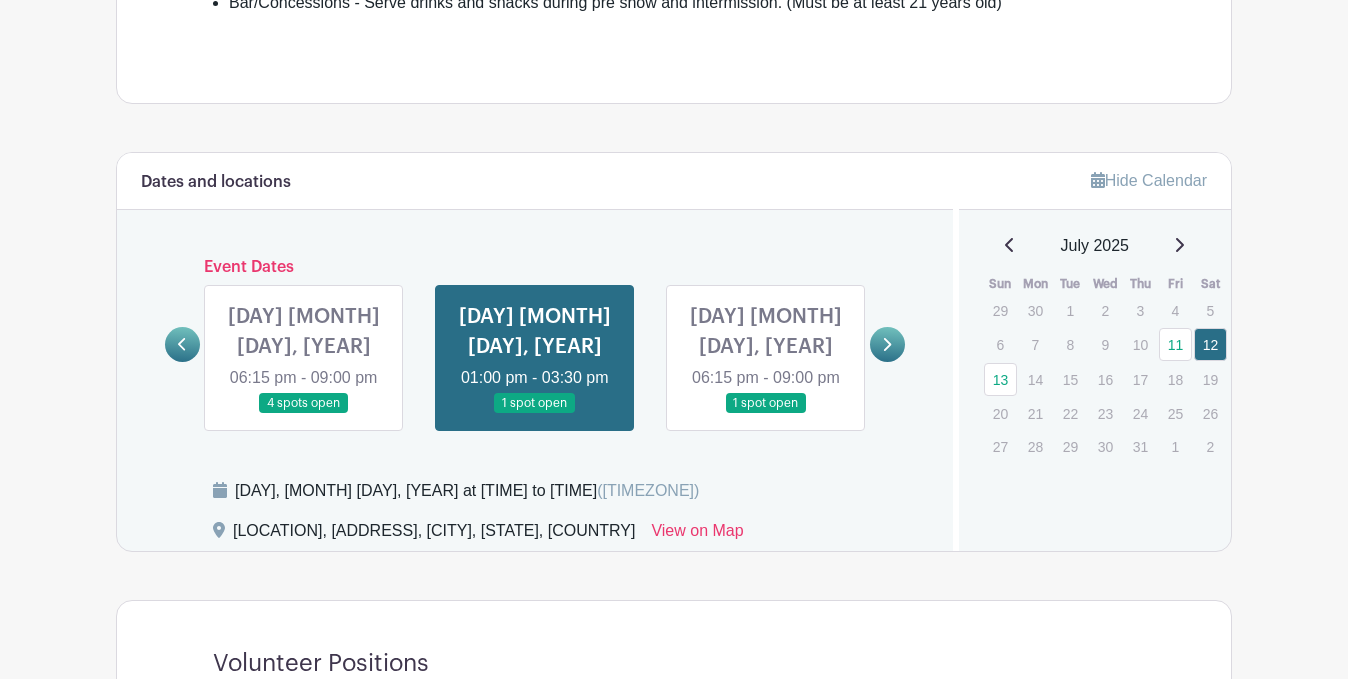 scroll, scrollTop: 1078, scrollLeft: 0, axis: vertical 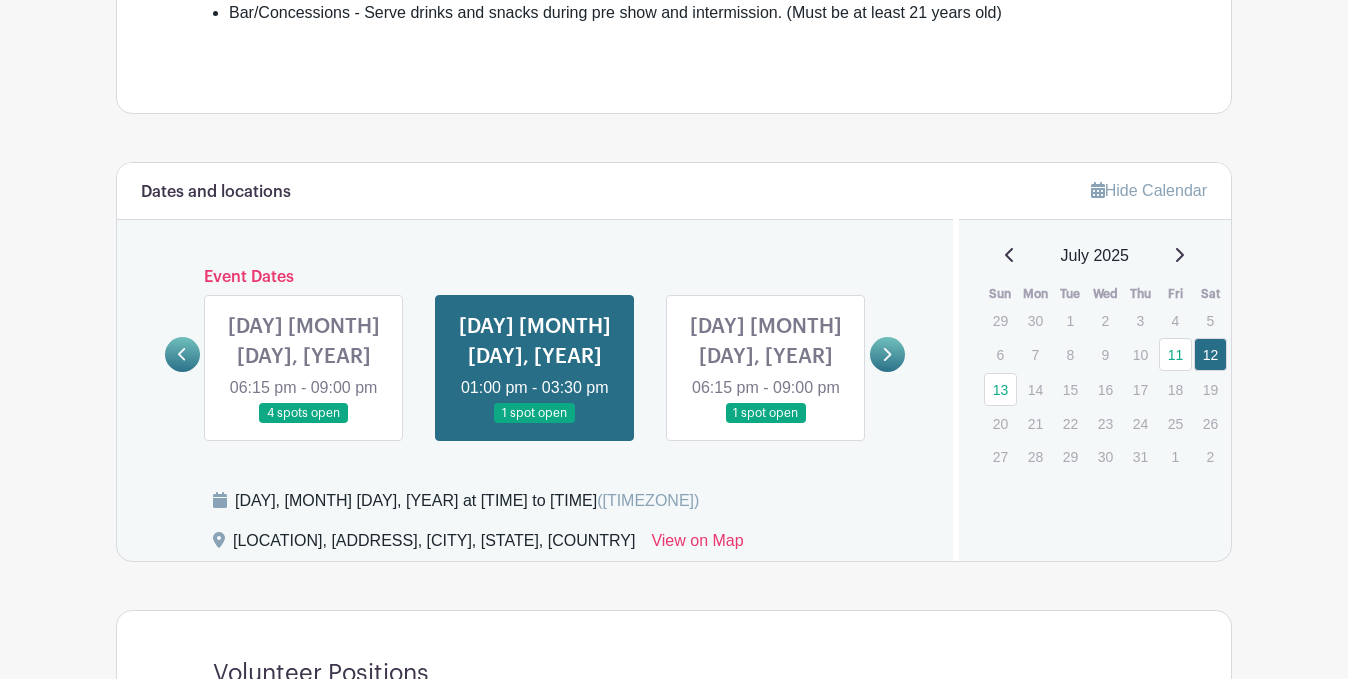 click at bounding box center (766, 424) 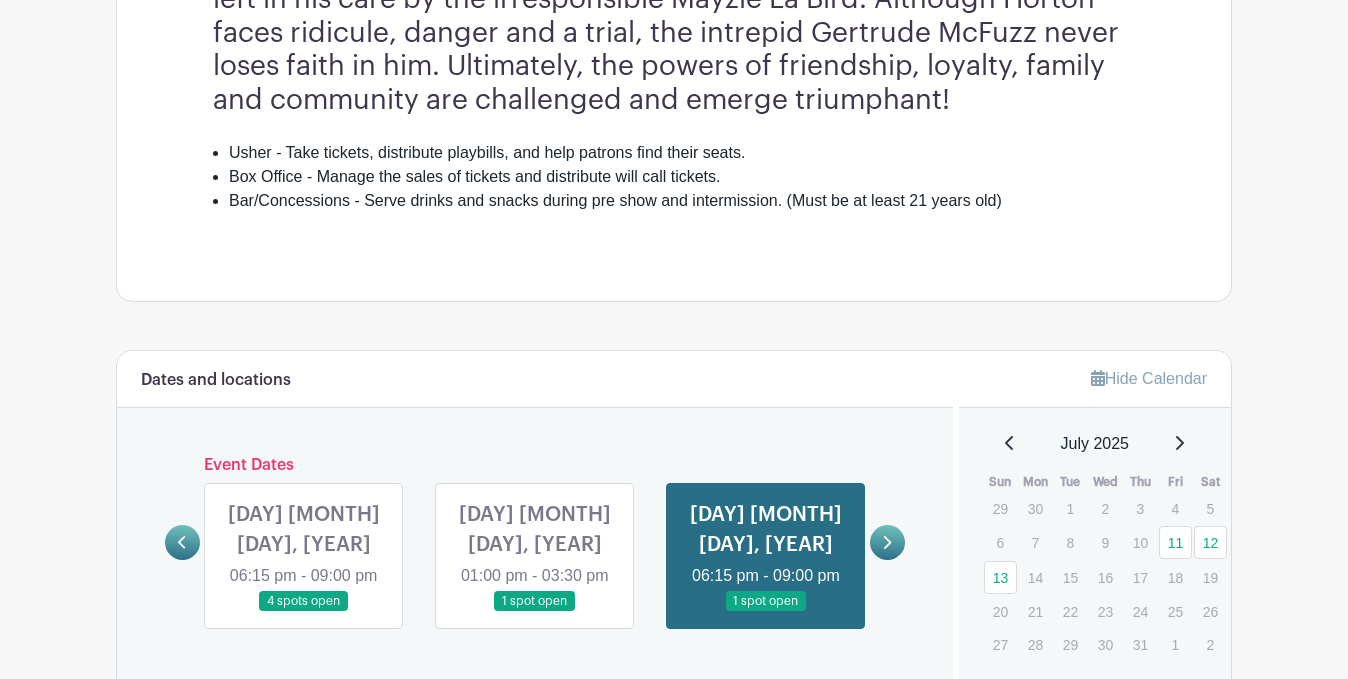 scroll, scrollTop: 905, scrollLeft: 0, axis: vertical 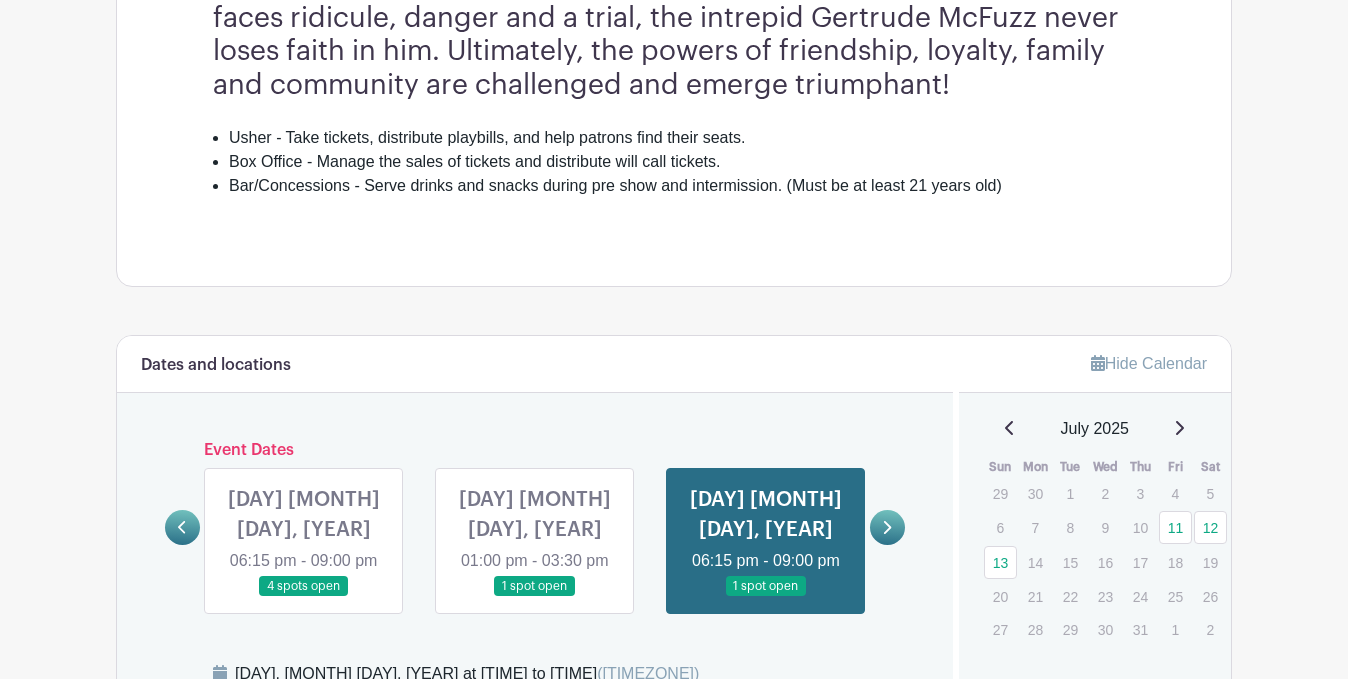 click at bounding box center (886, 527) 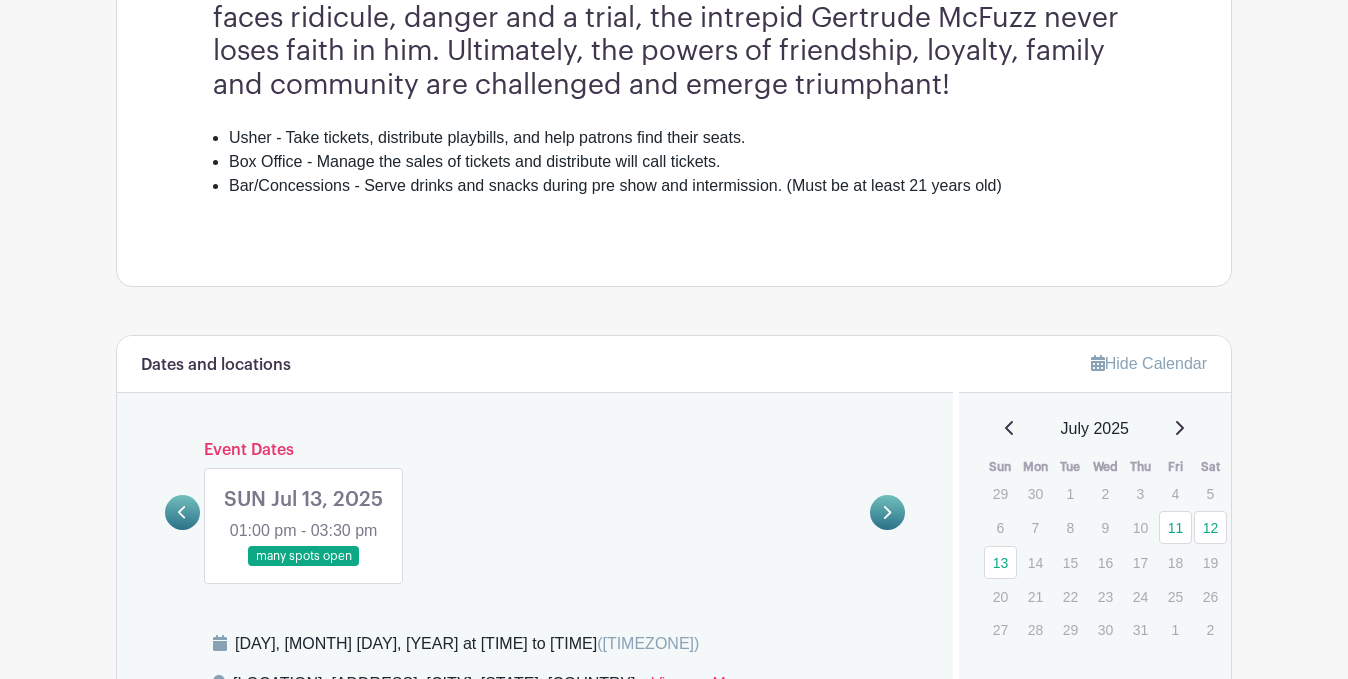 click at bounding box center (304, 567) 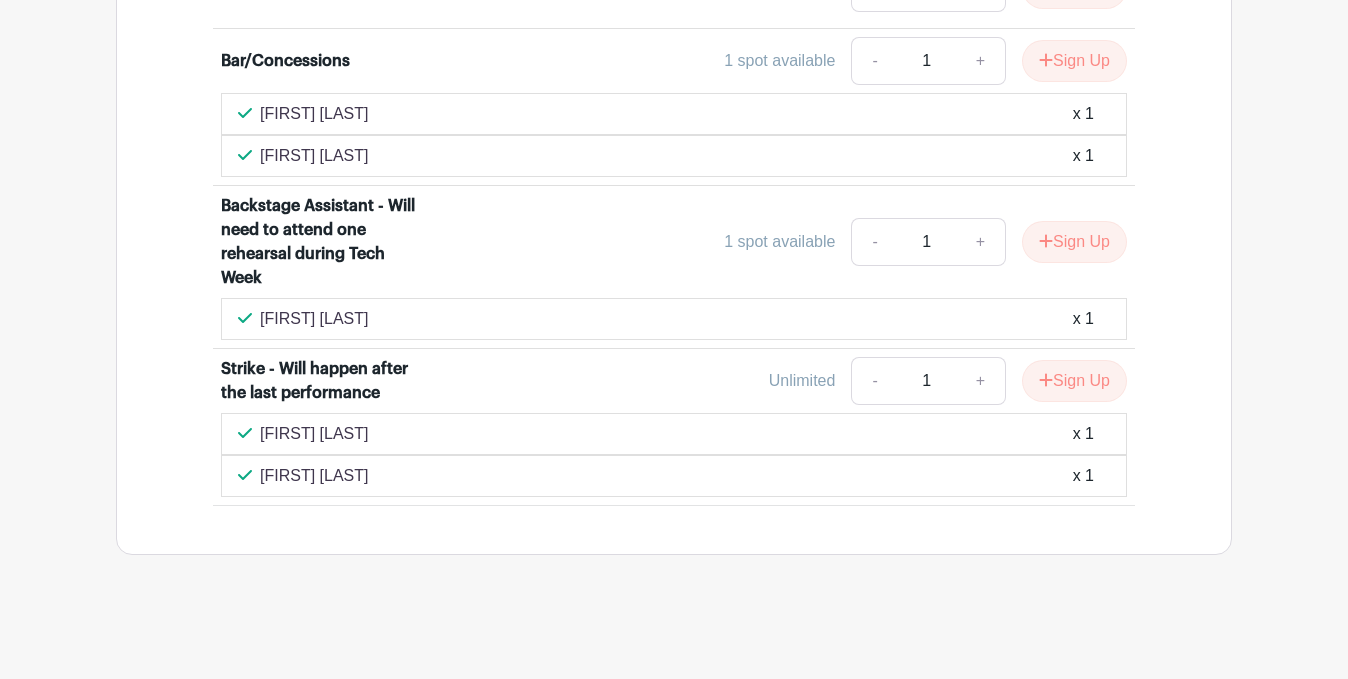 scroll, scrollTop: 1949, scrollLeft: 0, axis: vertical 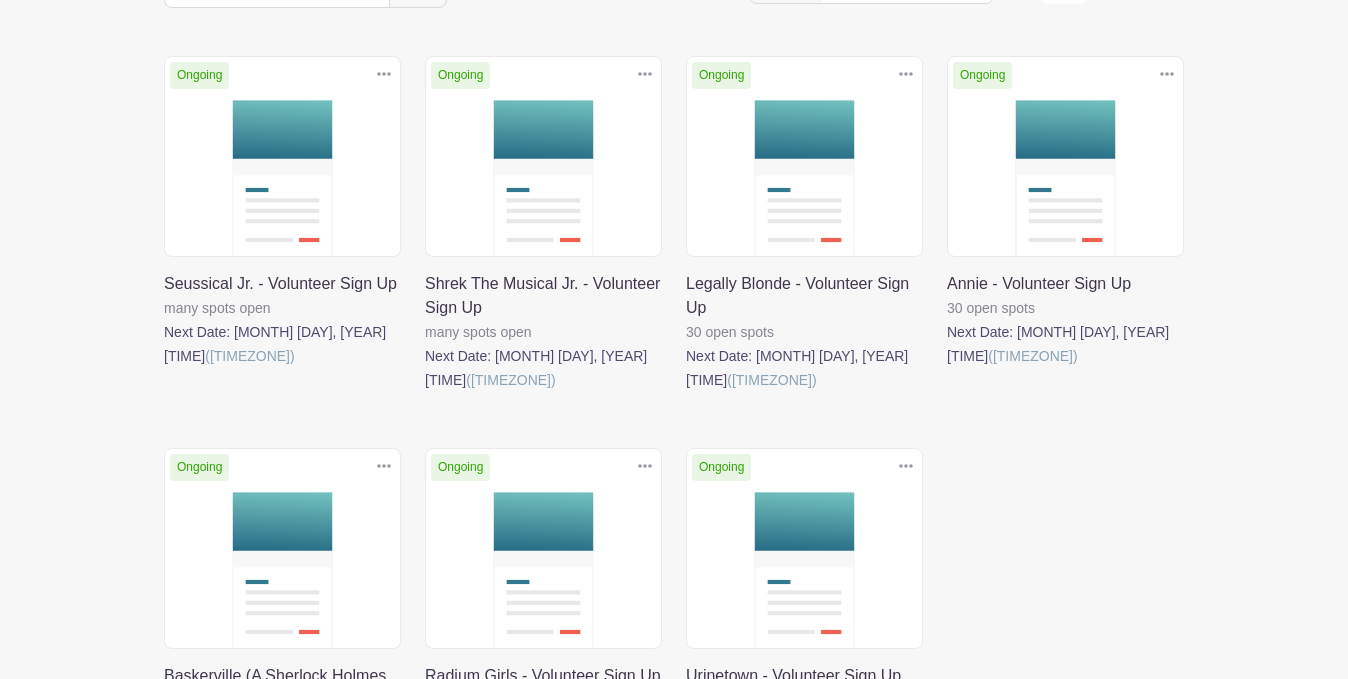 click at bounding box center [425, 392] 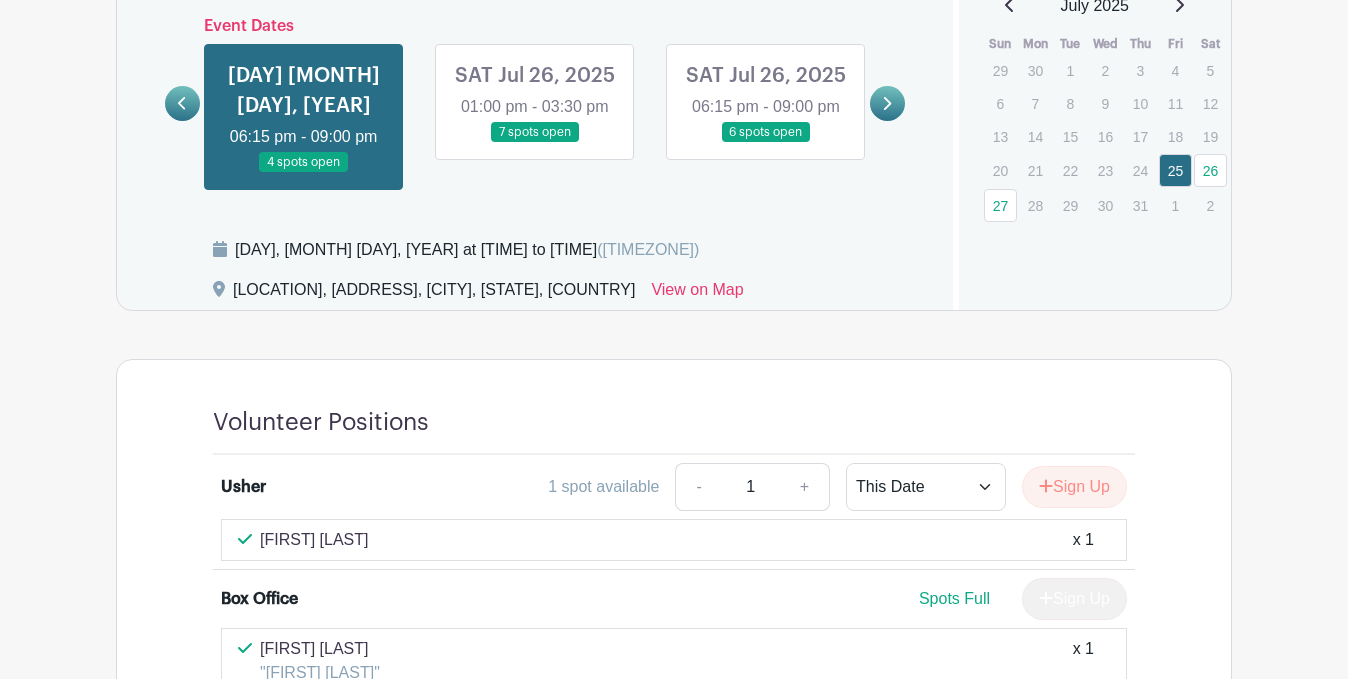 scroll, scrollTop: 1293, scrollLeft: 0, axis: vertical 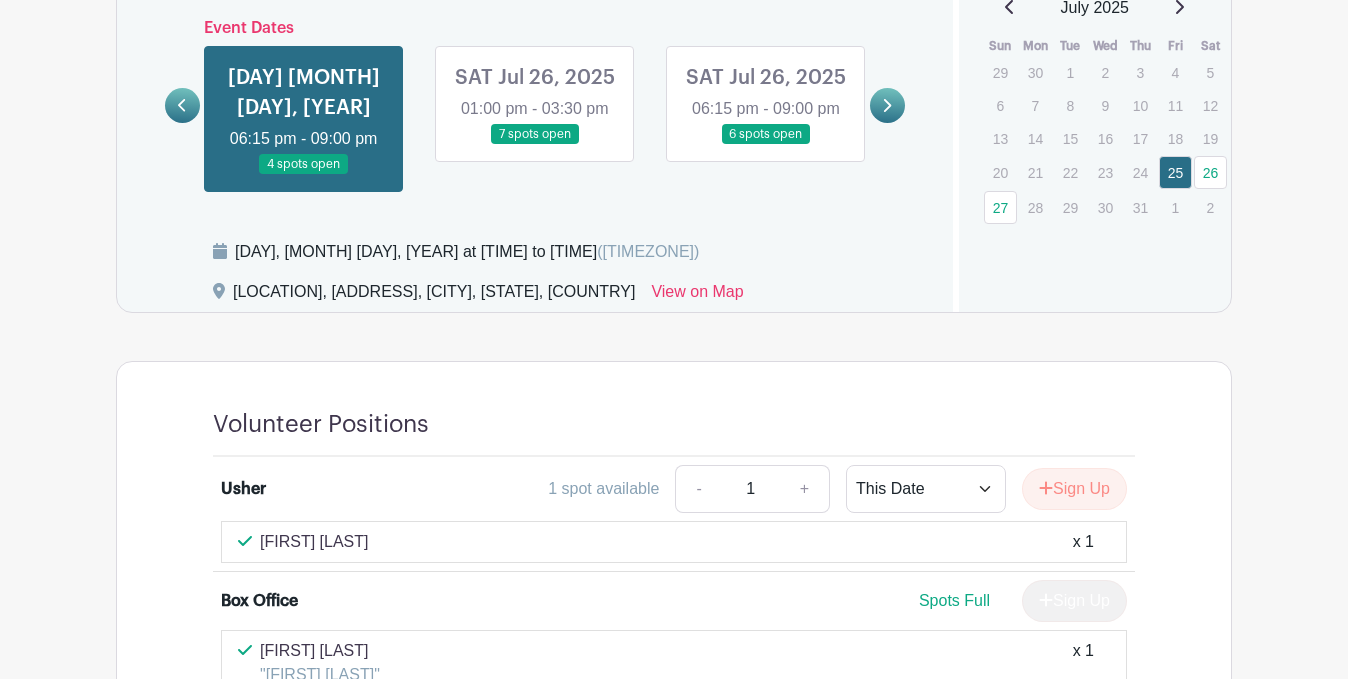 click at bounding box center [535, 145] 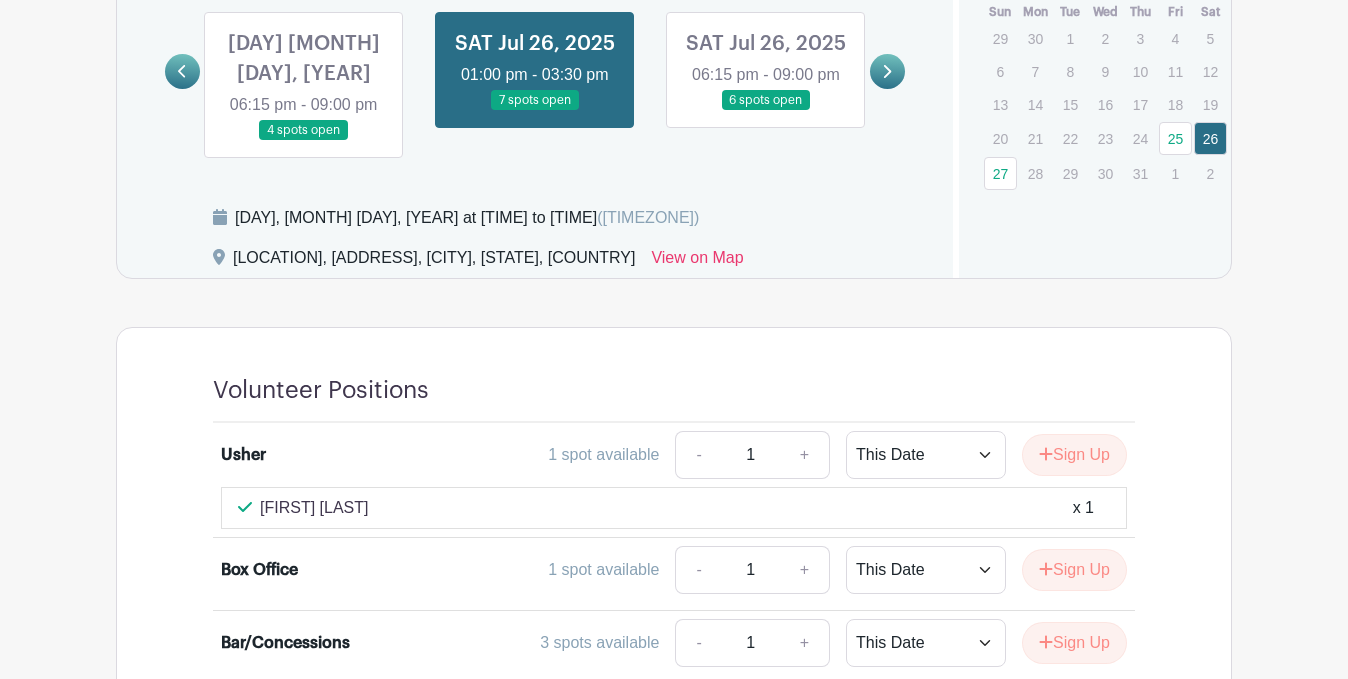 scroll, scrollTop: 1304, scrollLeft: 0, axis: vertical 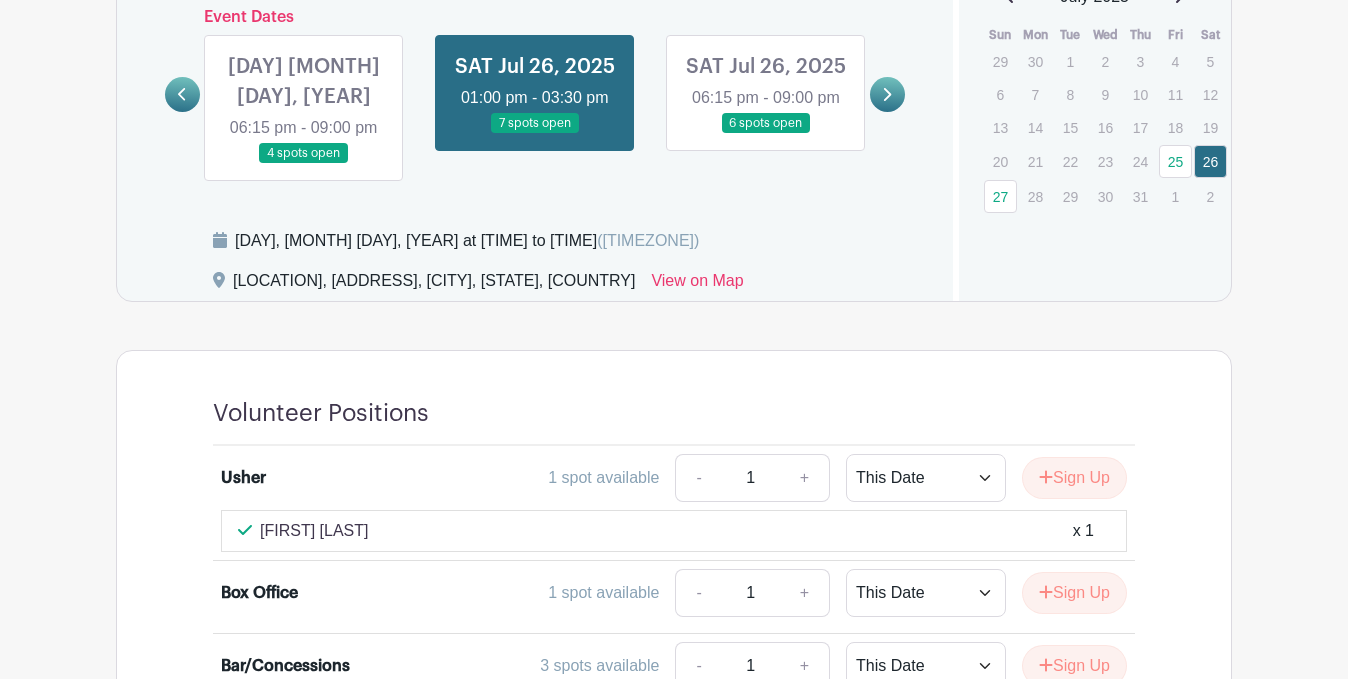 click at bounding box center [766, 134] 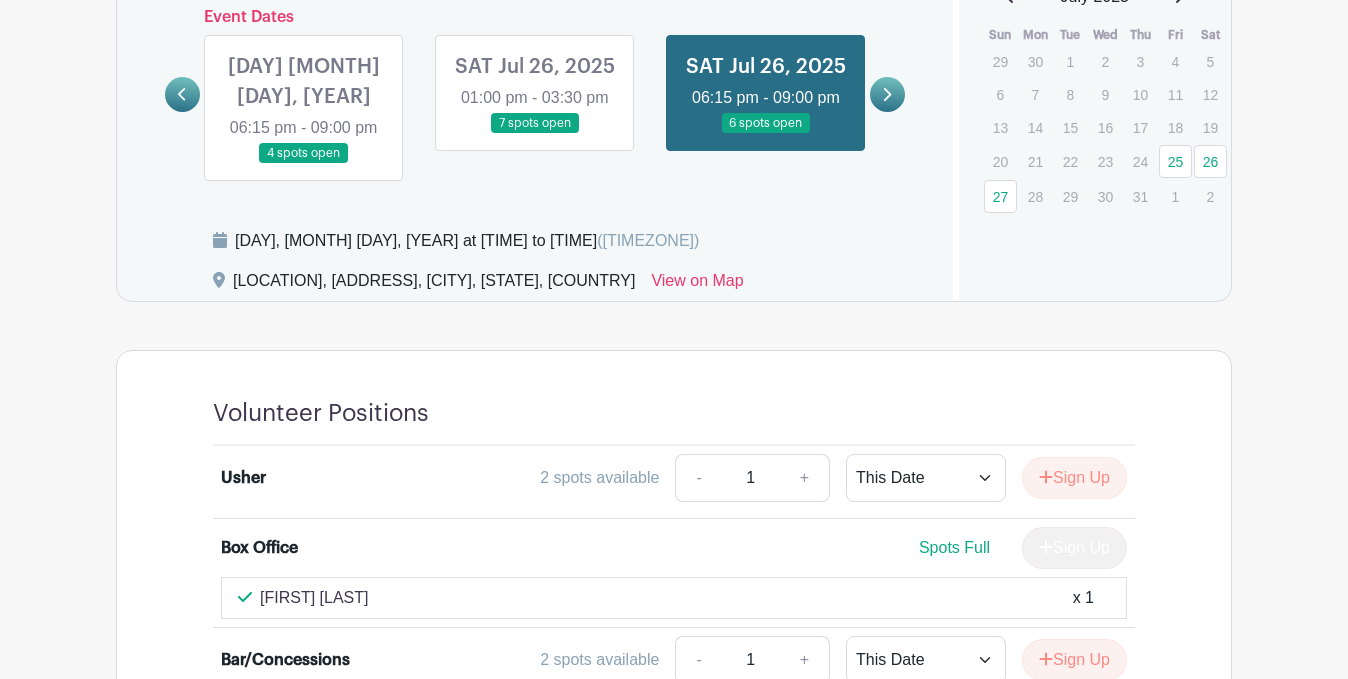 click at bounding box center [887, 94] 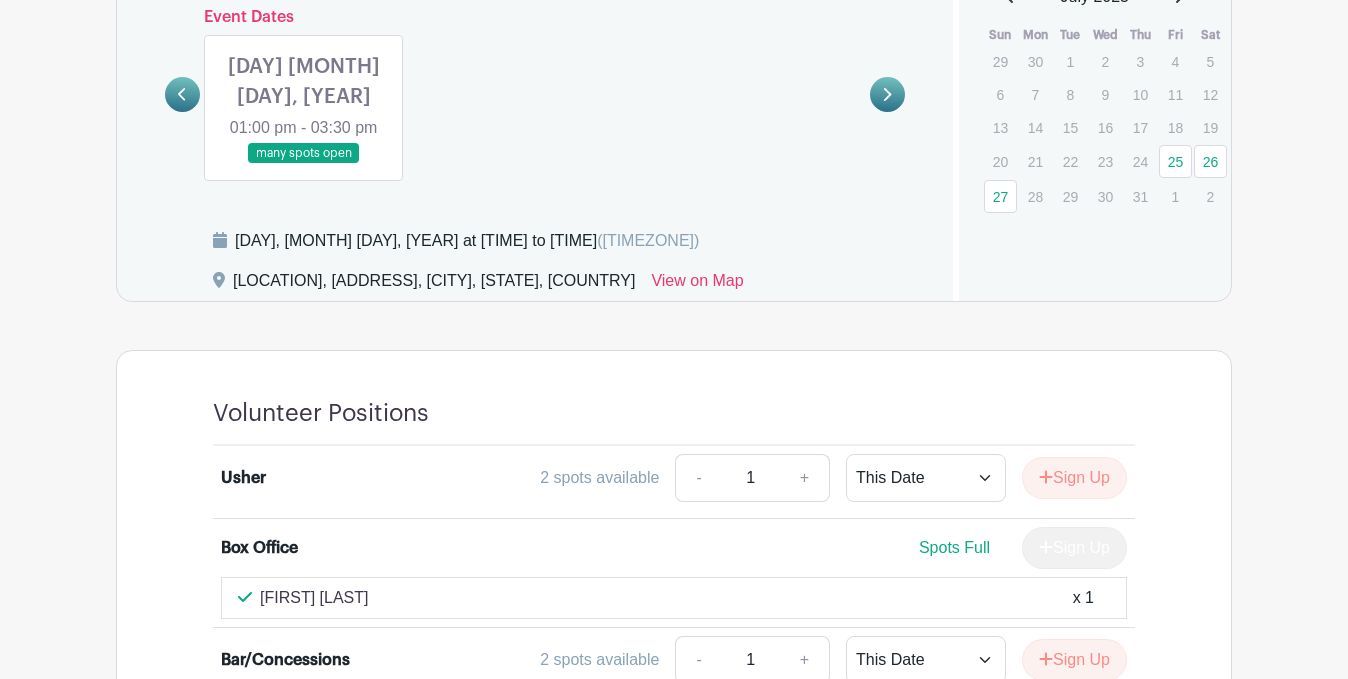 click at bounding box center [304, 164] 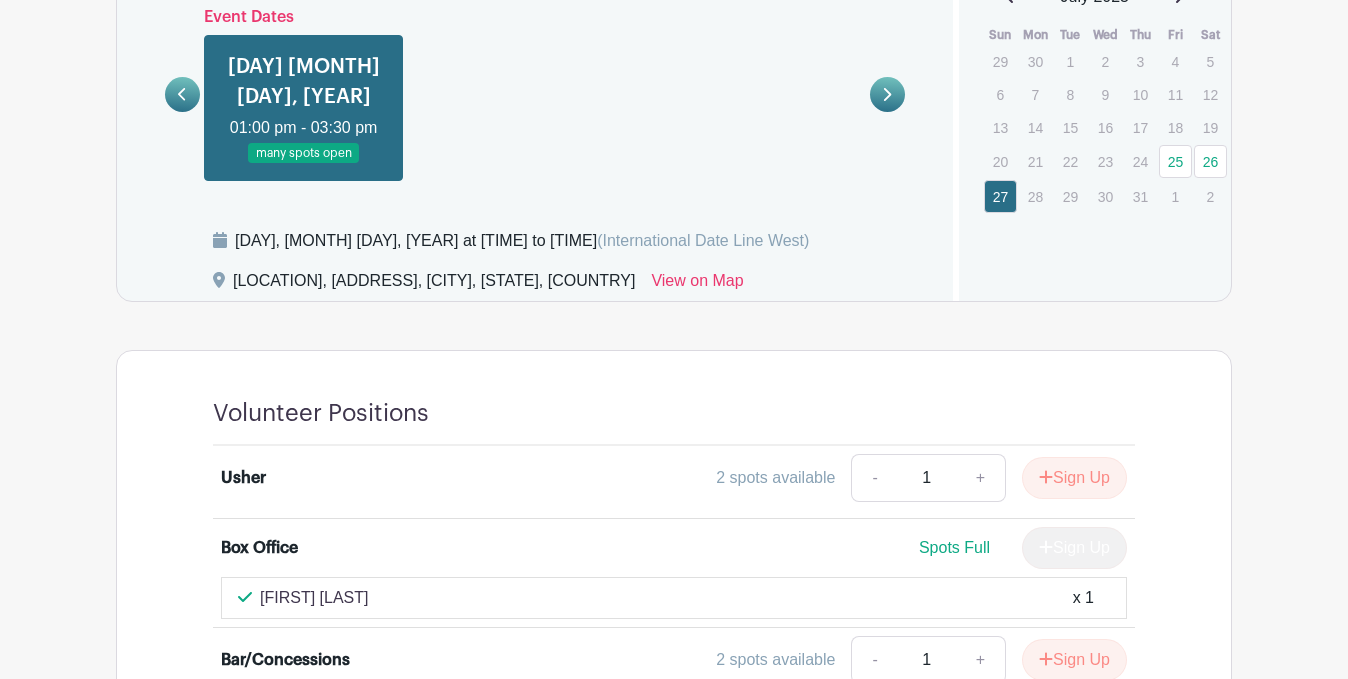 click at bounding box center (182, 94) 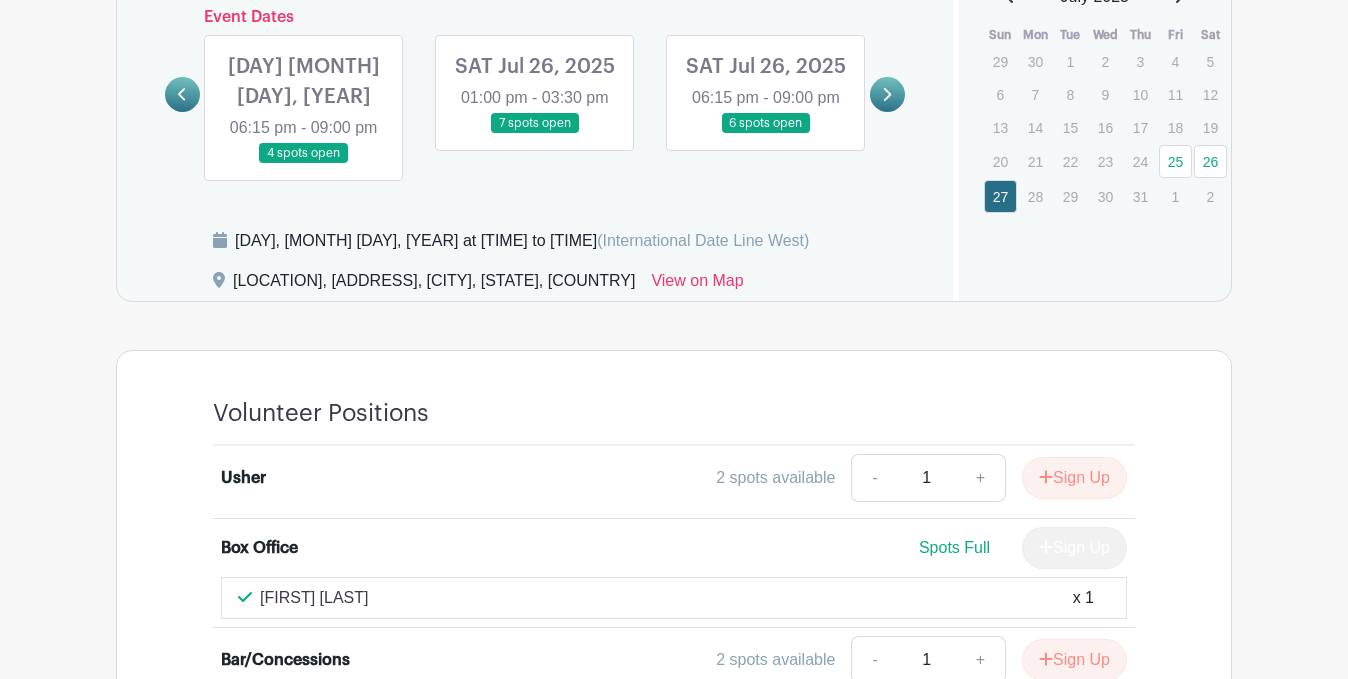 click at bounding box center [182, 94] 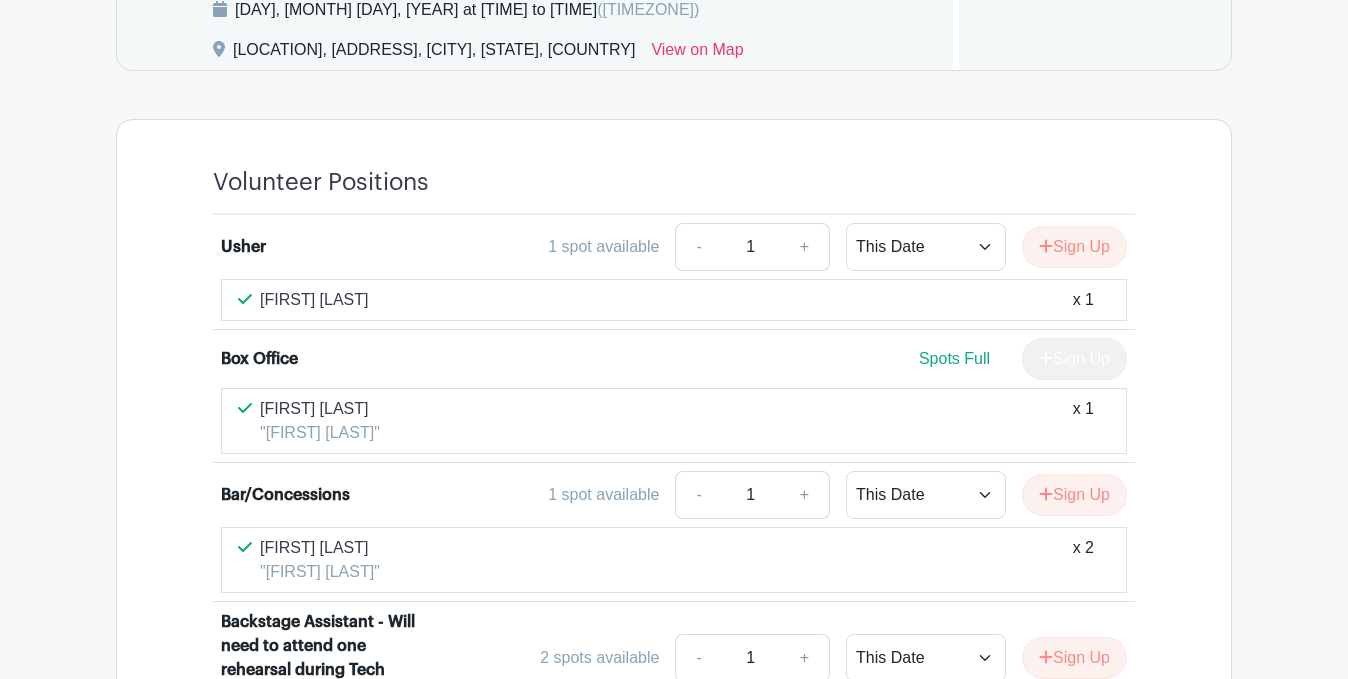 scroll, scrollTop: 1542, scrollLeft: 0, axis: vertical 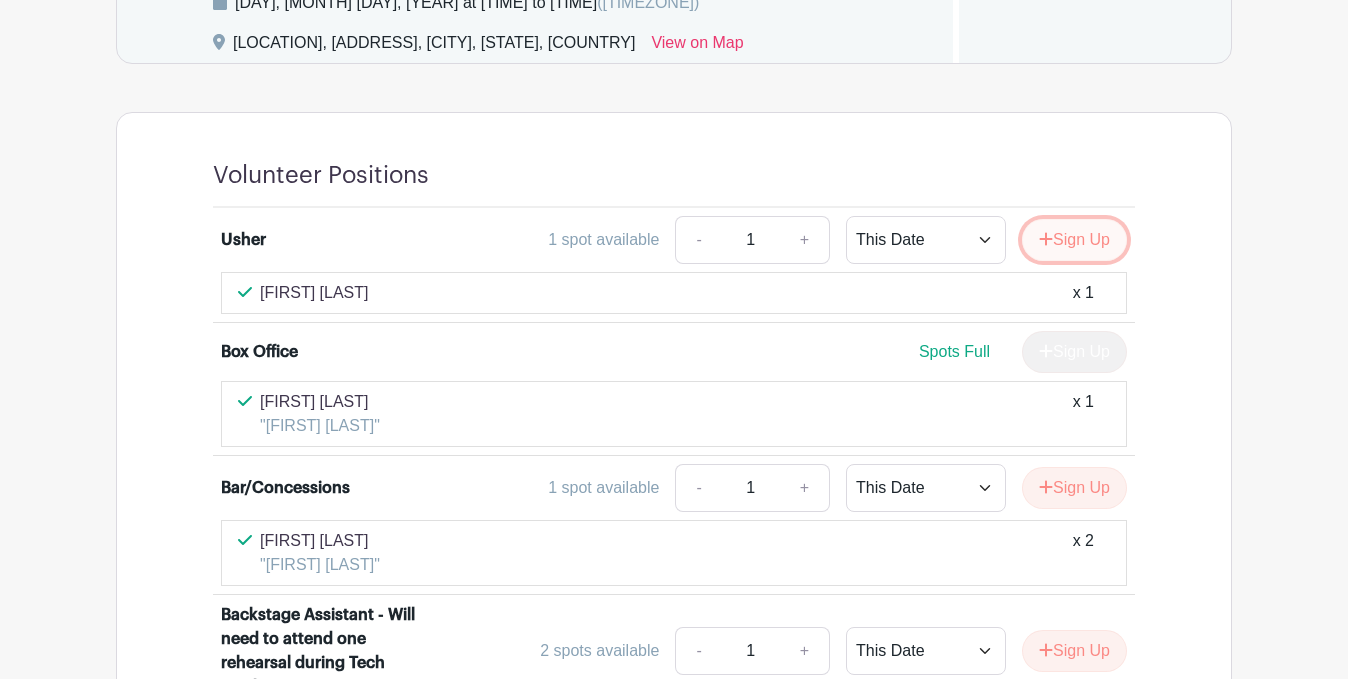 click at bounding box center [1046, 239] 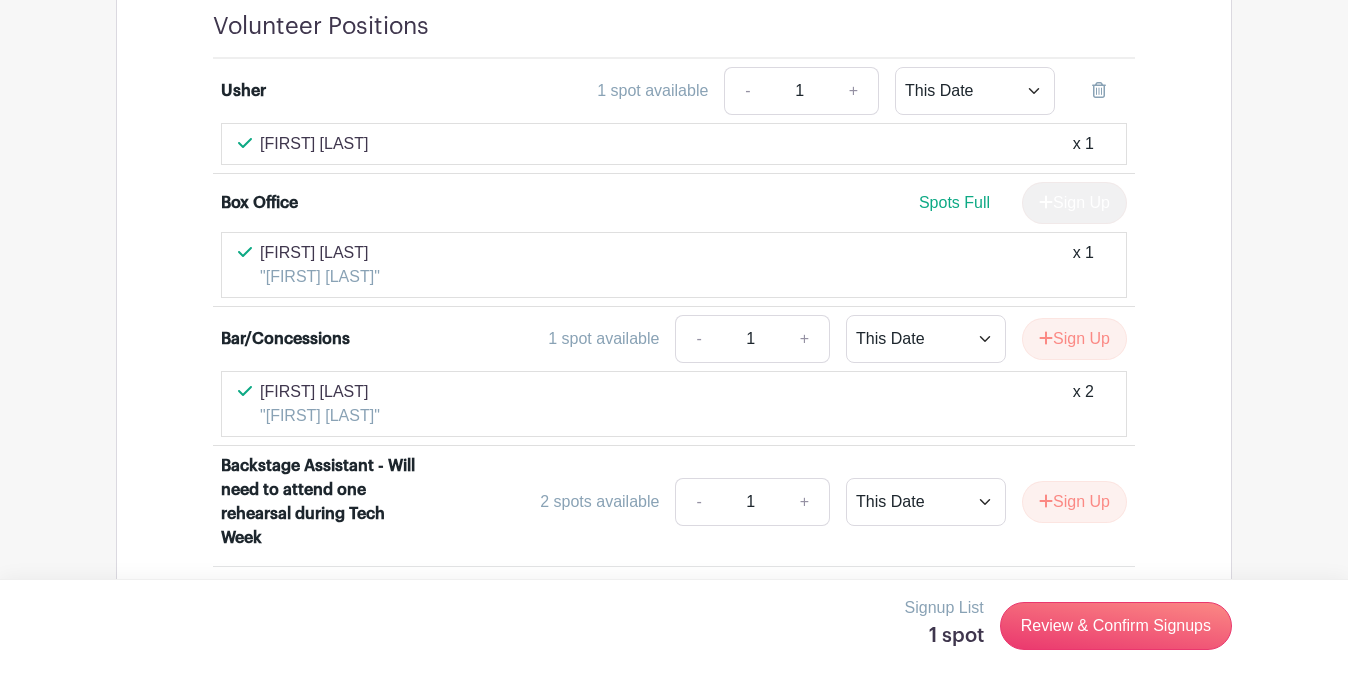 scroll, scrollTop: 1723, scrollLeft: 0, axis: vertical 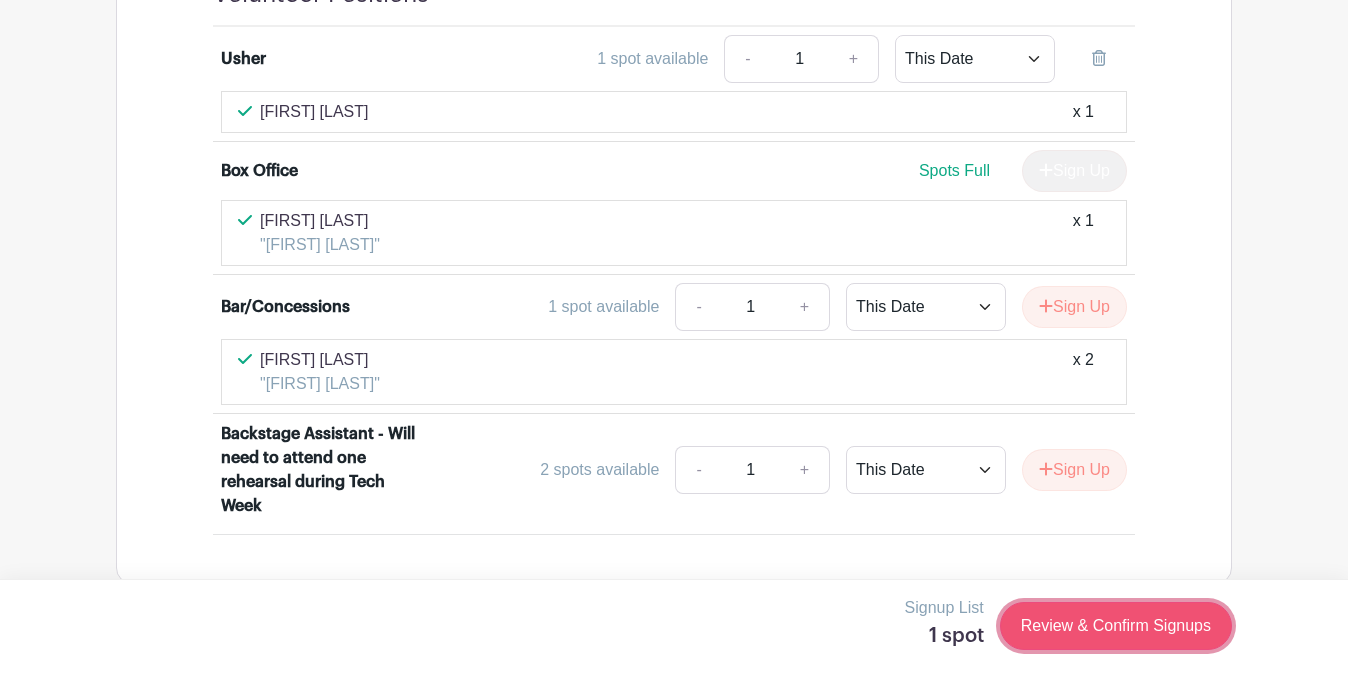 click on "Review & Confirm Signups" at bounding box center [1116, 626] 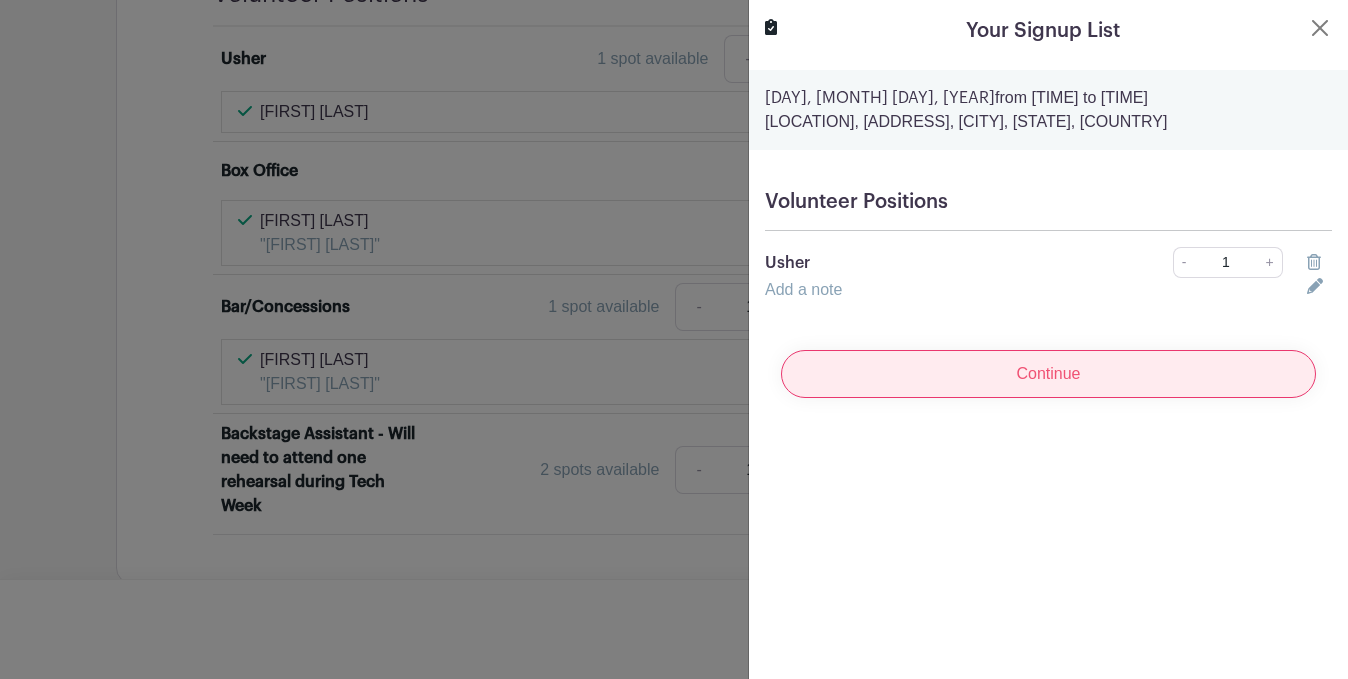click on "Continue" at bounding box center [1048, 374] 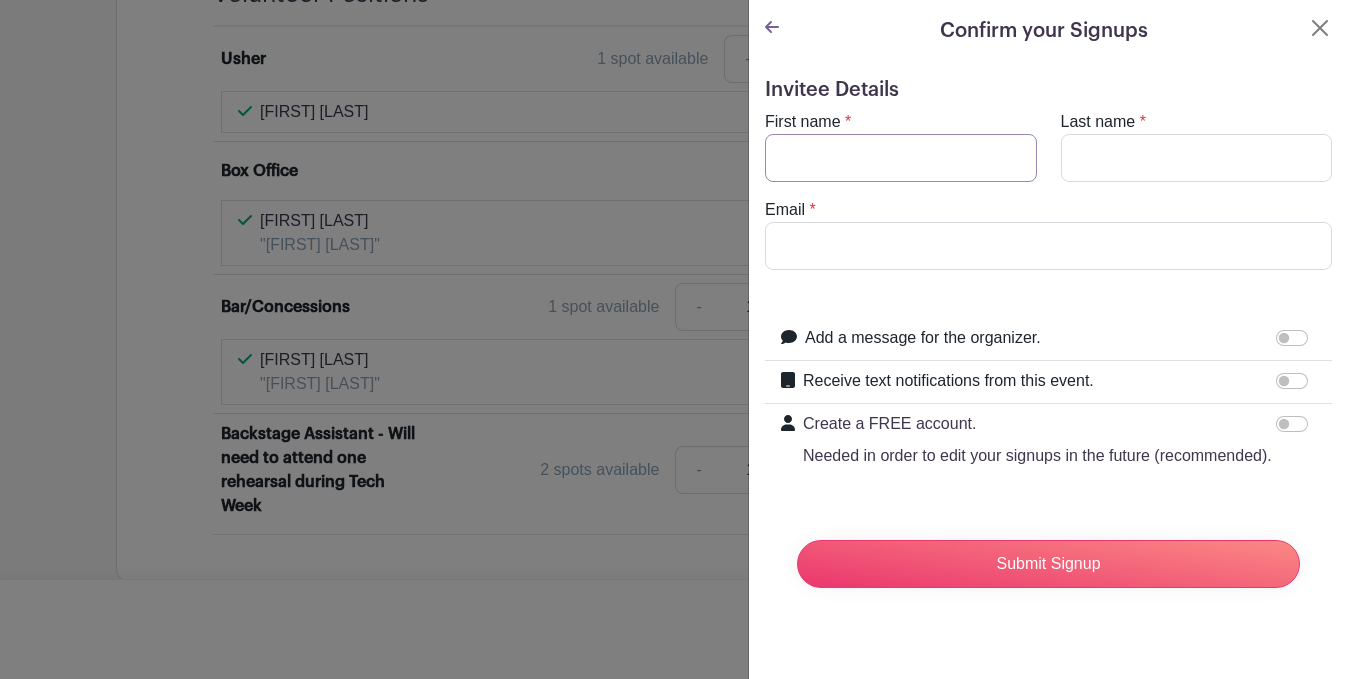 click on "First name" at bounding box center [901, 158] 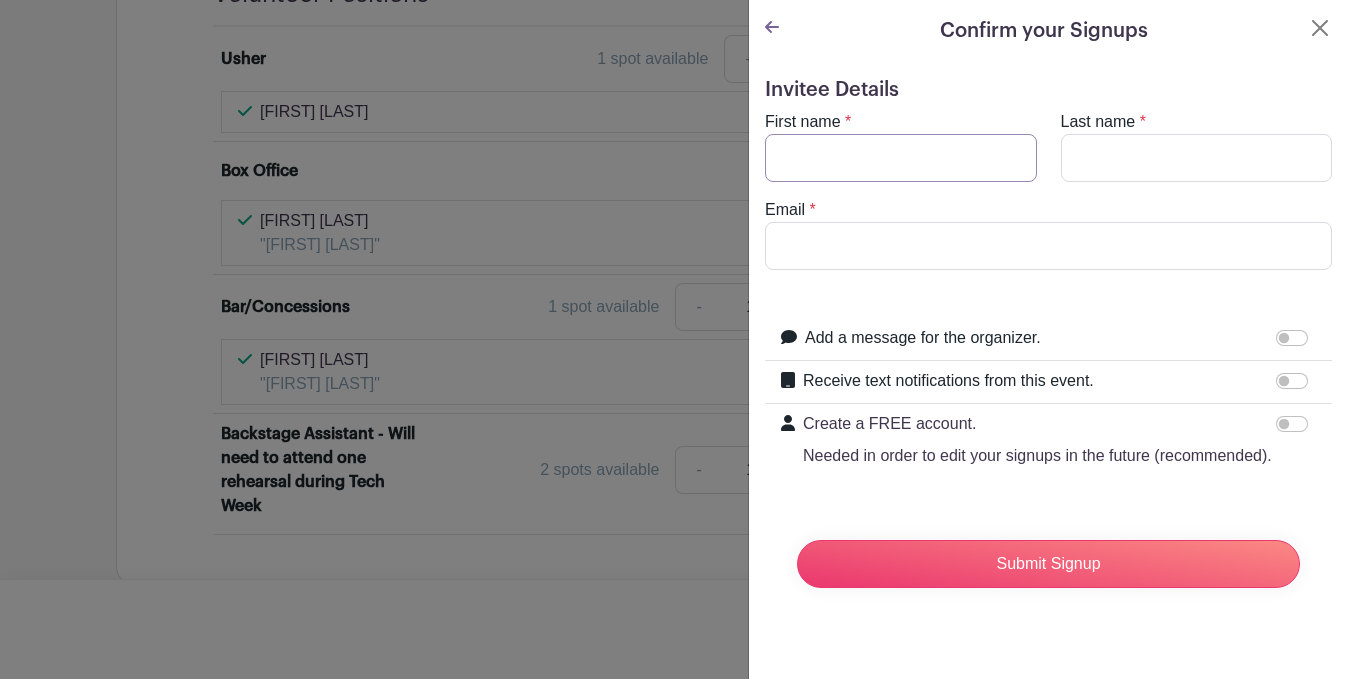 type on "[FIRST]" 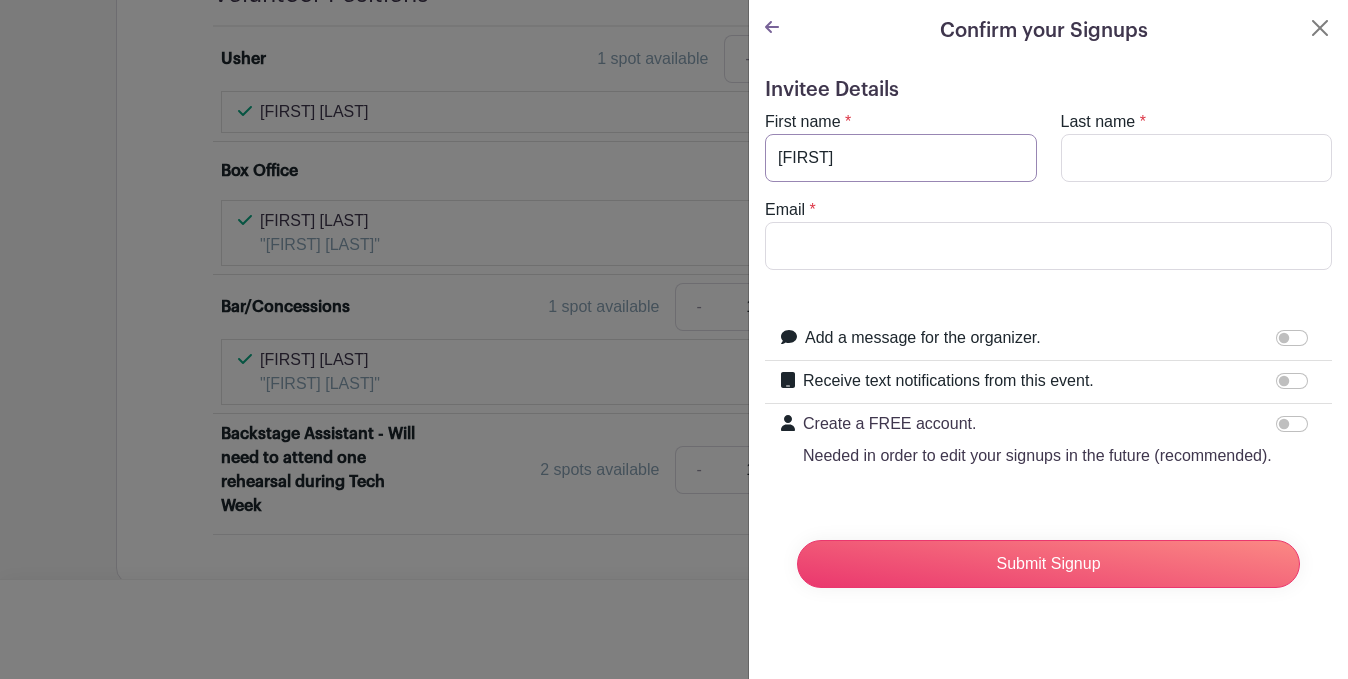 type on "[LAST]" 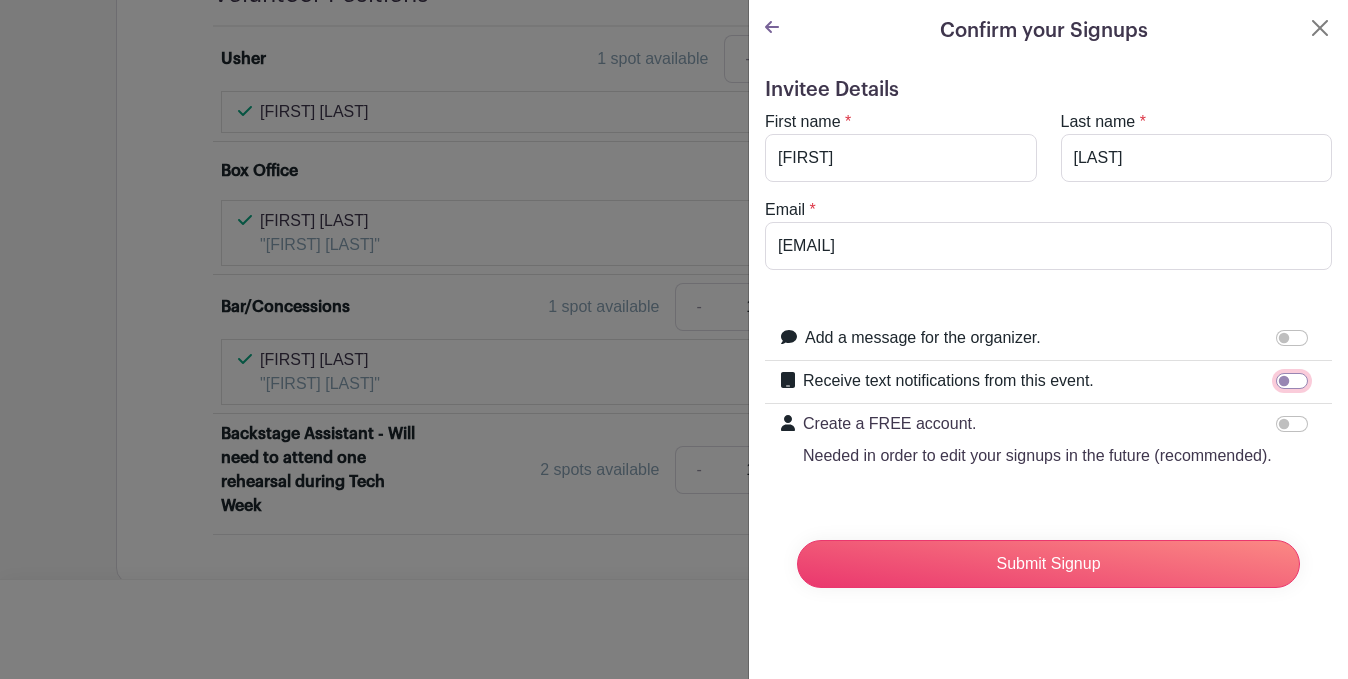 click on "Receive text notifications from this event." at bounding box center (1292, 381) 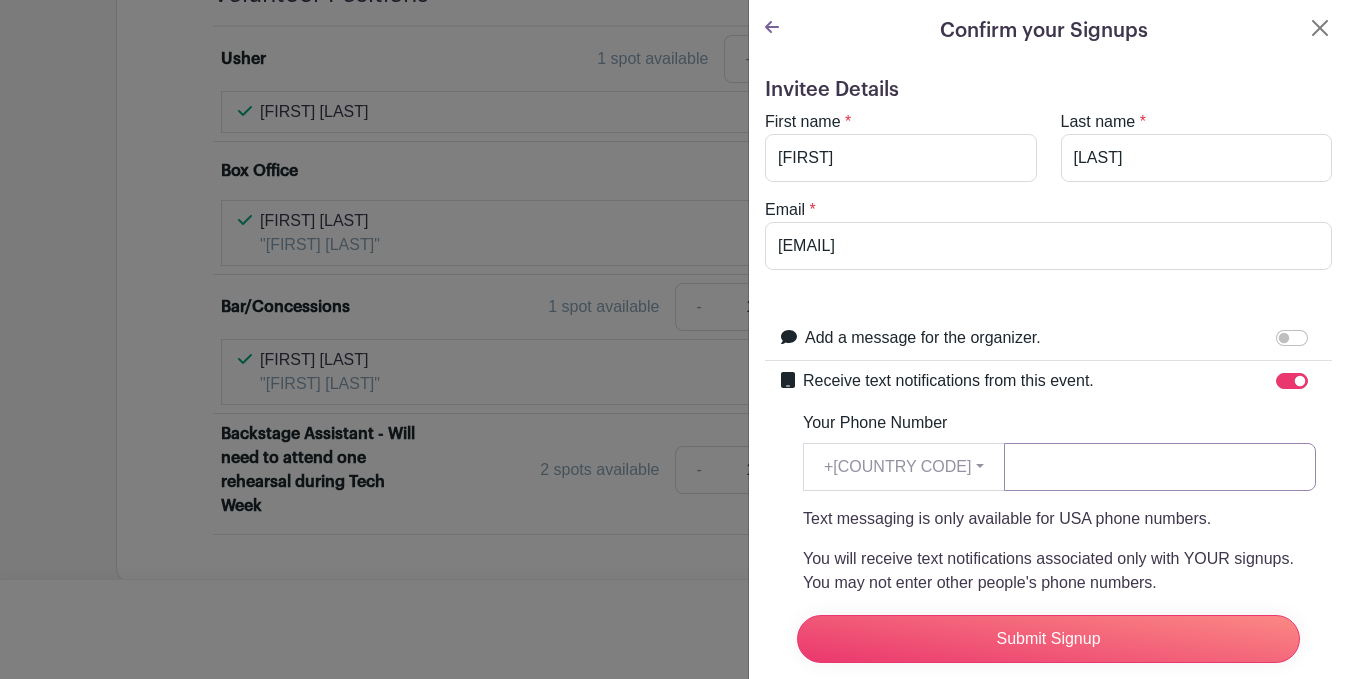 click on "Your Phone Number" at bounding box center (1160, 467) 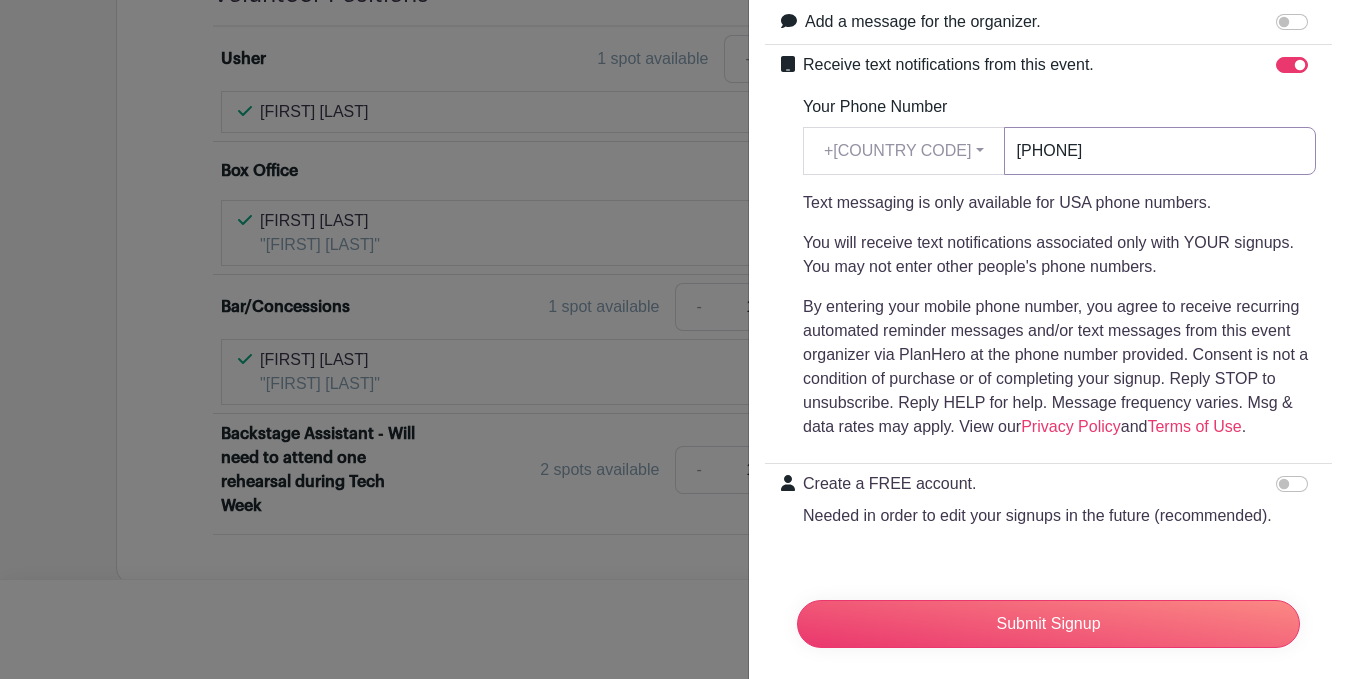 scroll, scrollTop: 333, scrollLeft: 0, axis: vertical 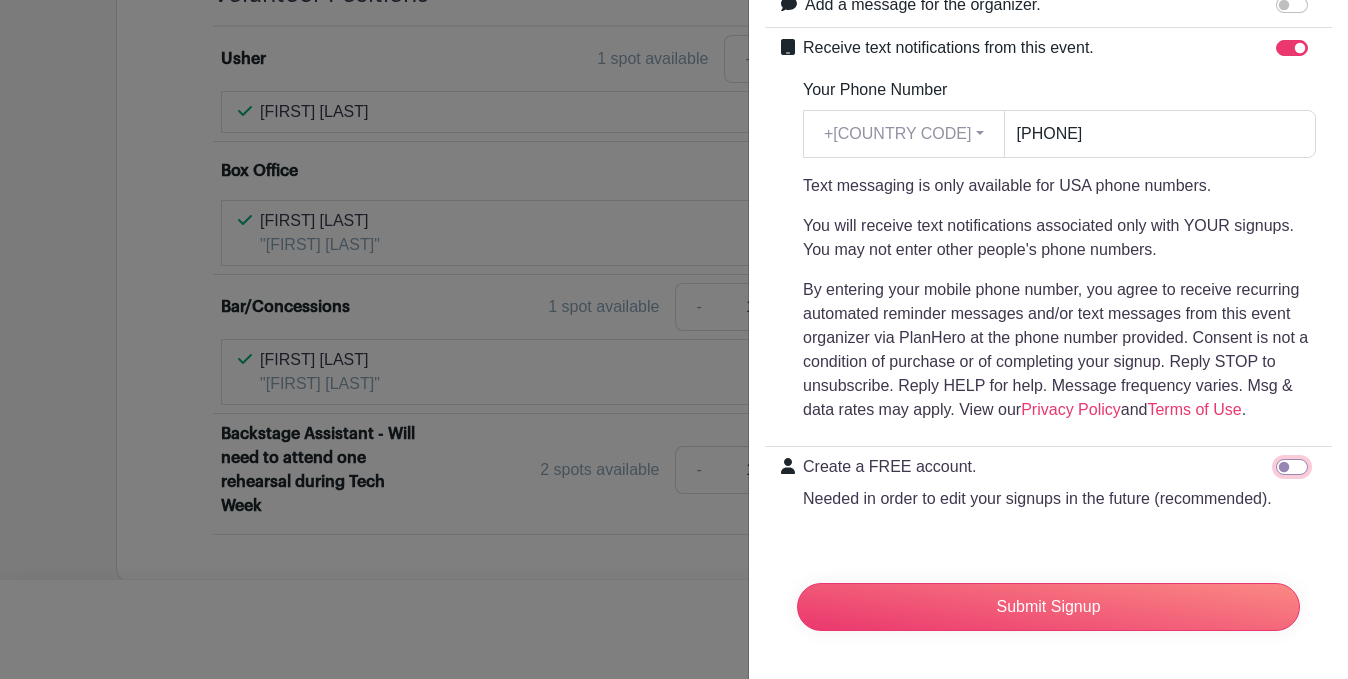 click on "Create a FREE account.
Needed in order to edit your signups in the future (recommended)." at bounding box center [1292, 467] 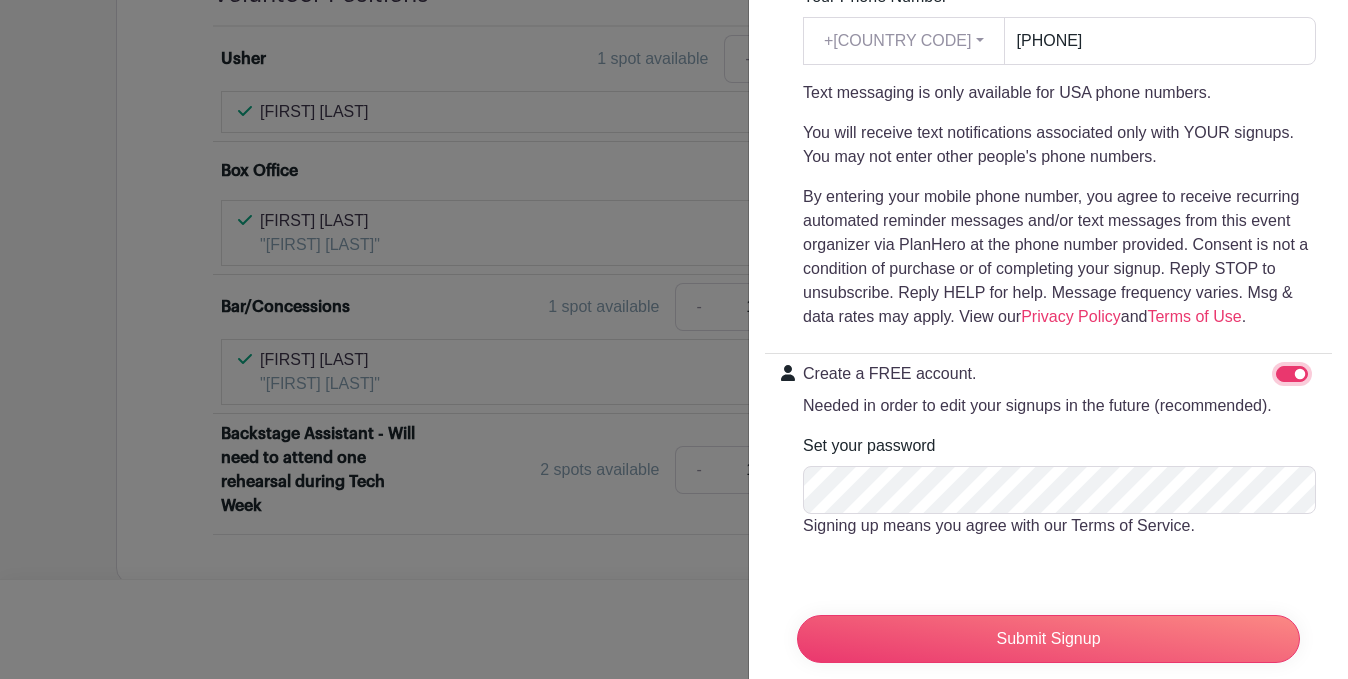 scroll, scrollTop: 469, scrollLeft: 0, axis: vertical 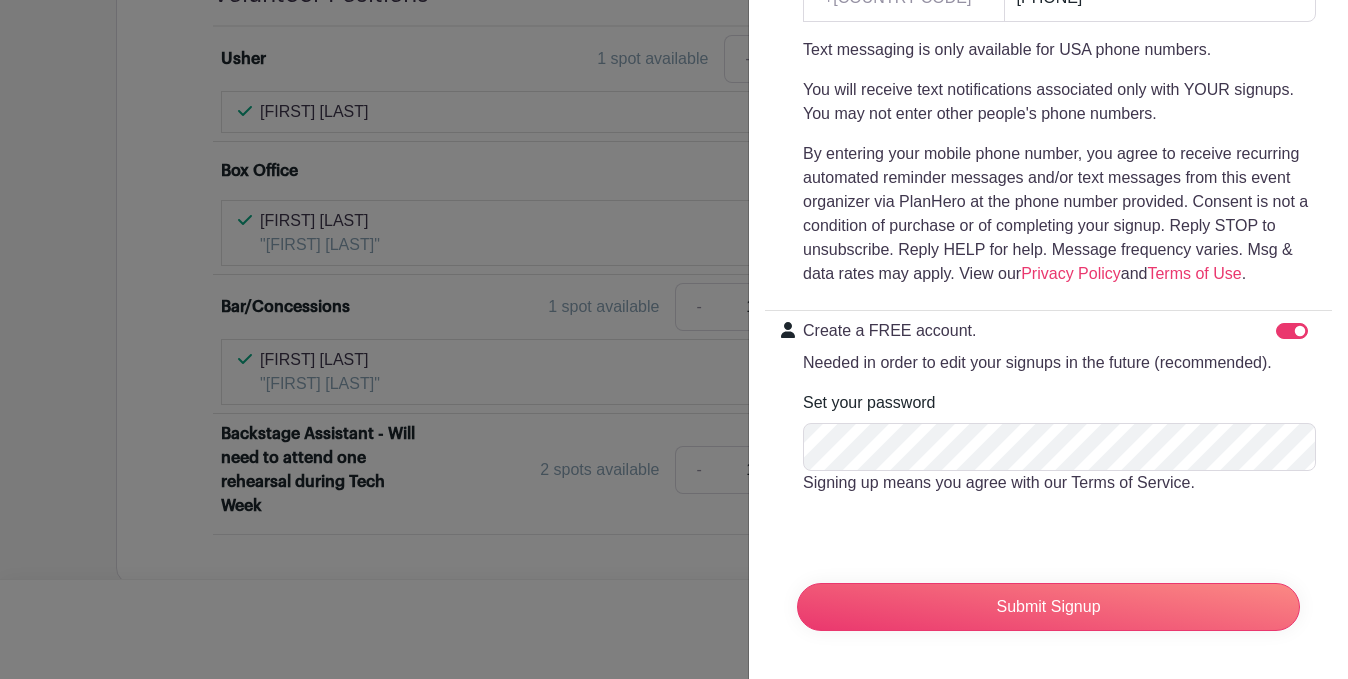 click on "Submit Signup" at bounding box center [1048, 607] 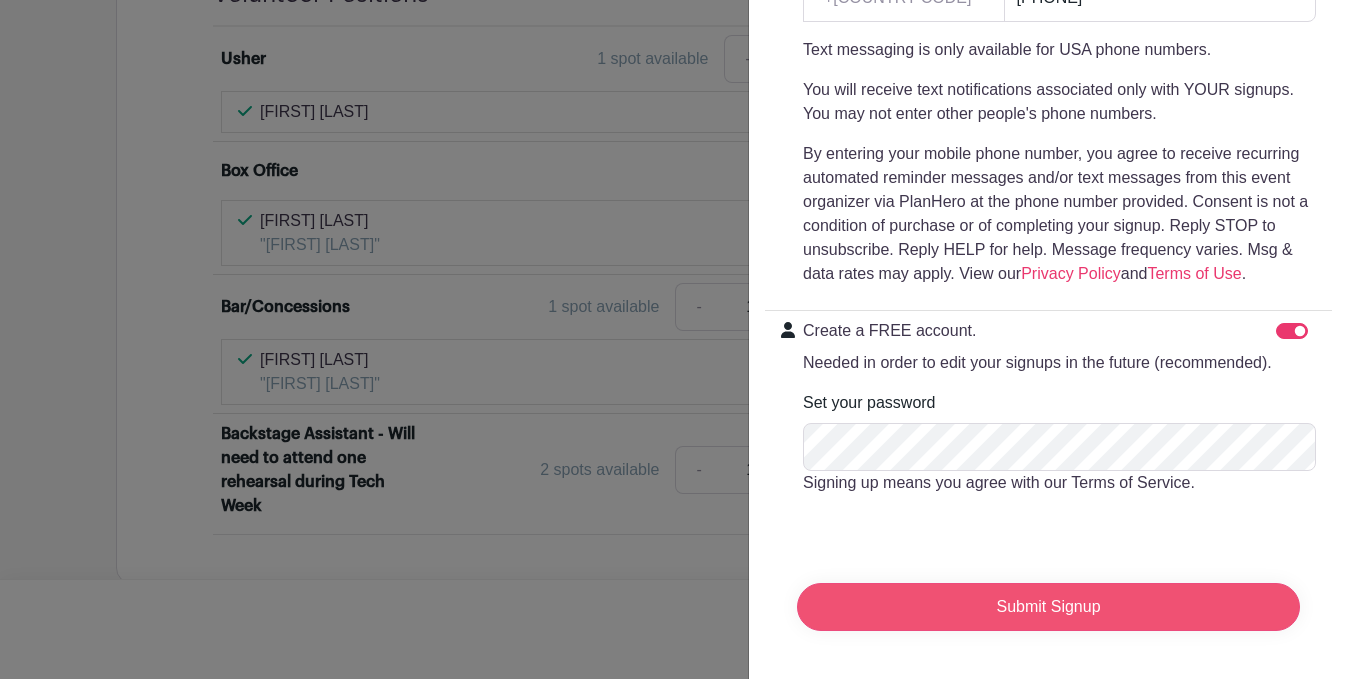 click on "Submit Signup" at bounding box center [1048, 607] 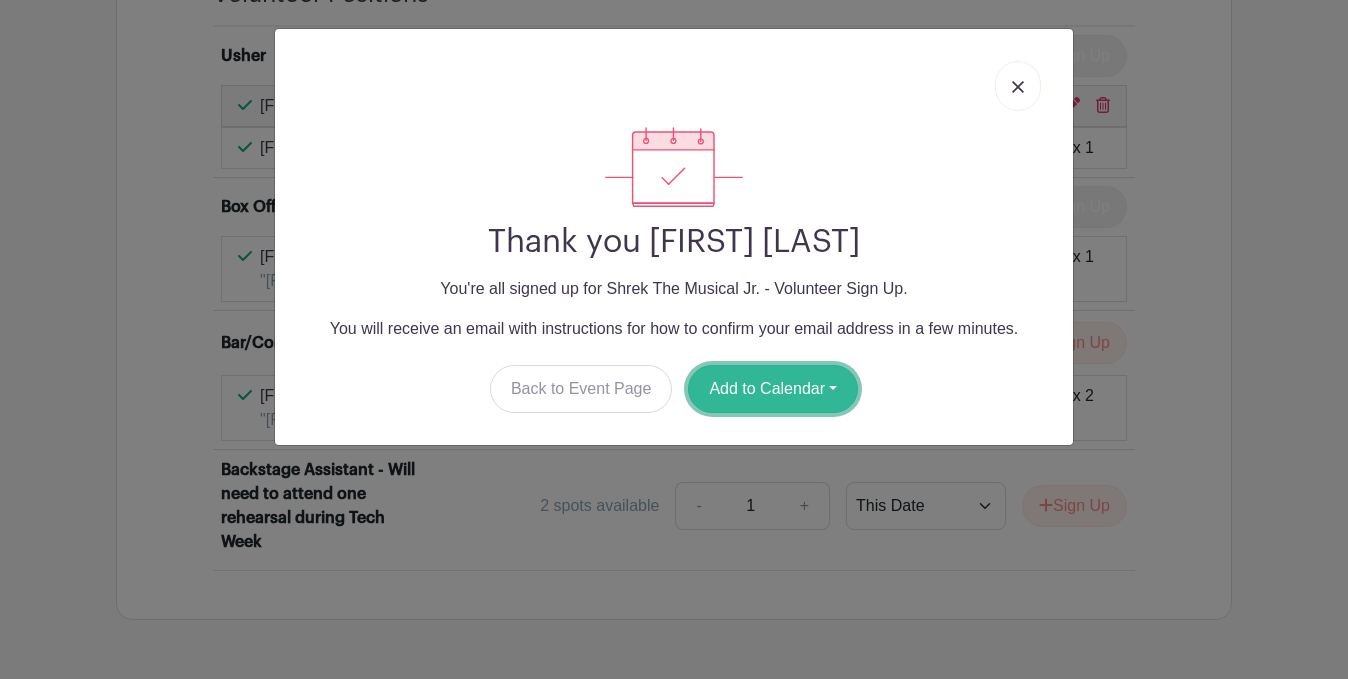 click on "Add to Calendar" at bounding box center [773, 389] 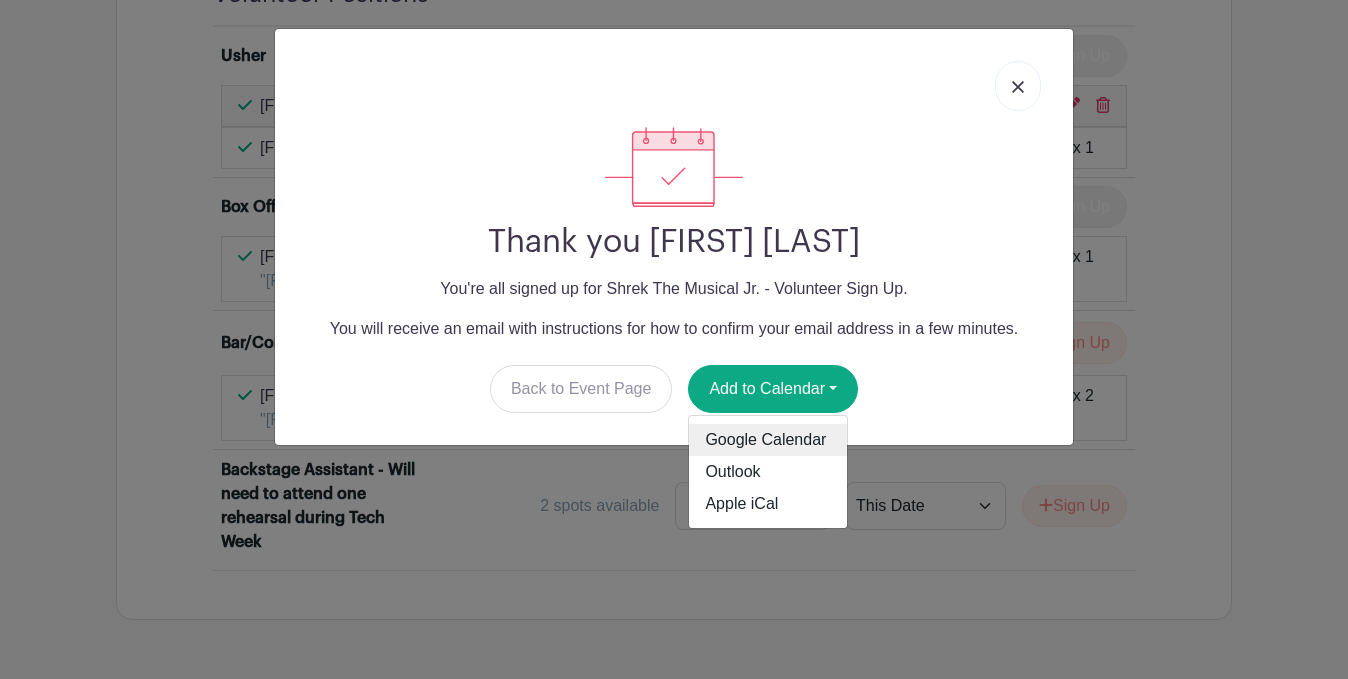 click on "Google Calendar" at bounding box center [768, 440] 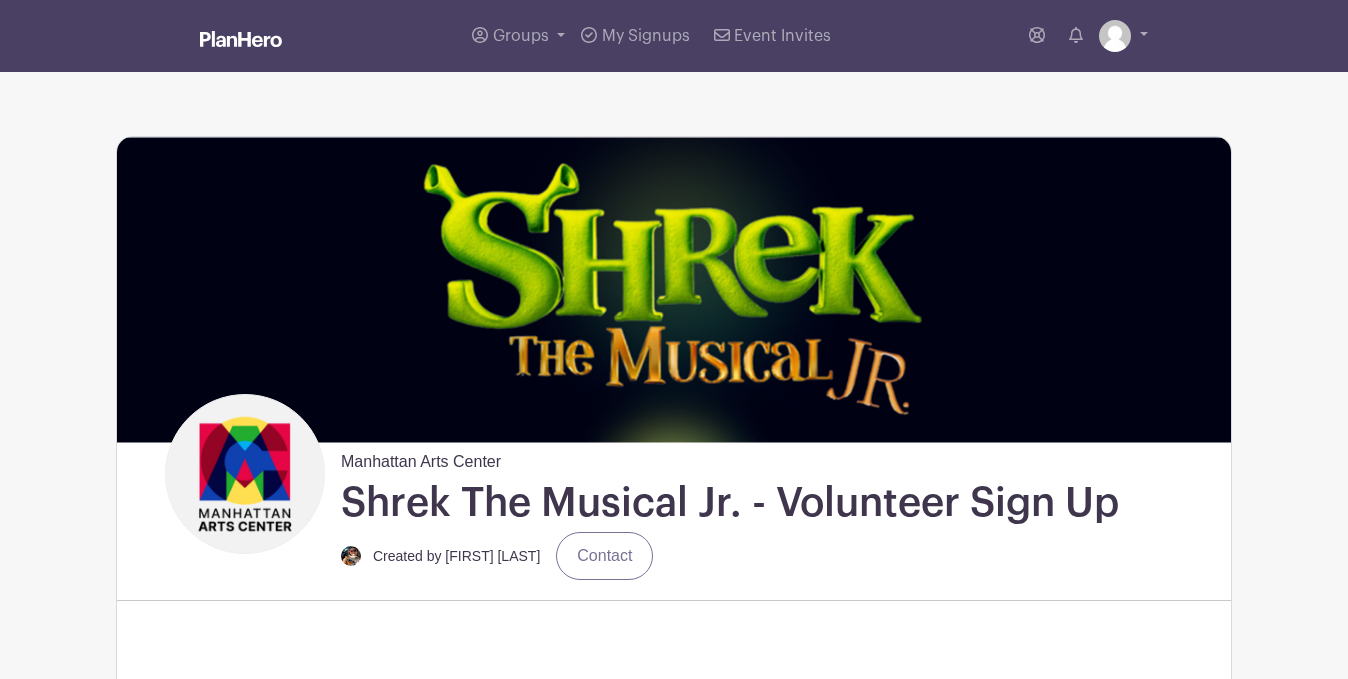 scroll, scrollTop: 0, scrollLeft: 0, axis: both 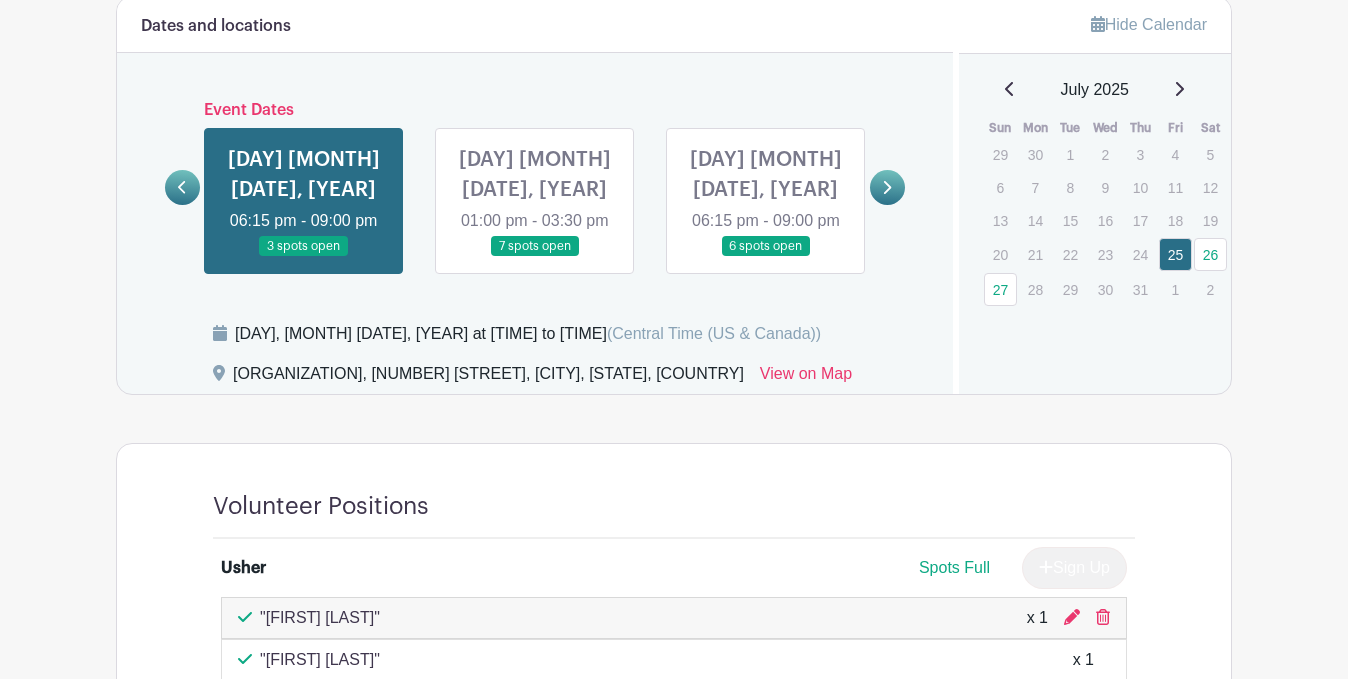click at bounding box center (535, 257) 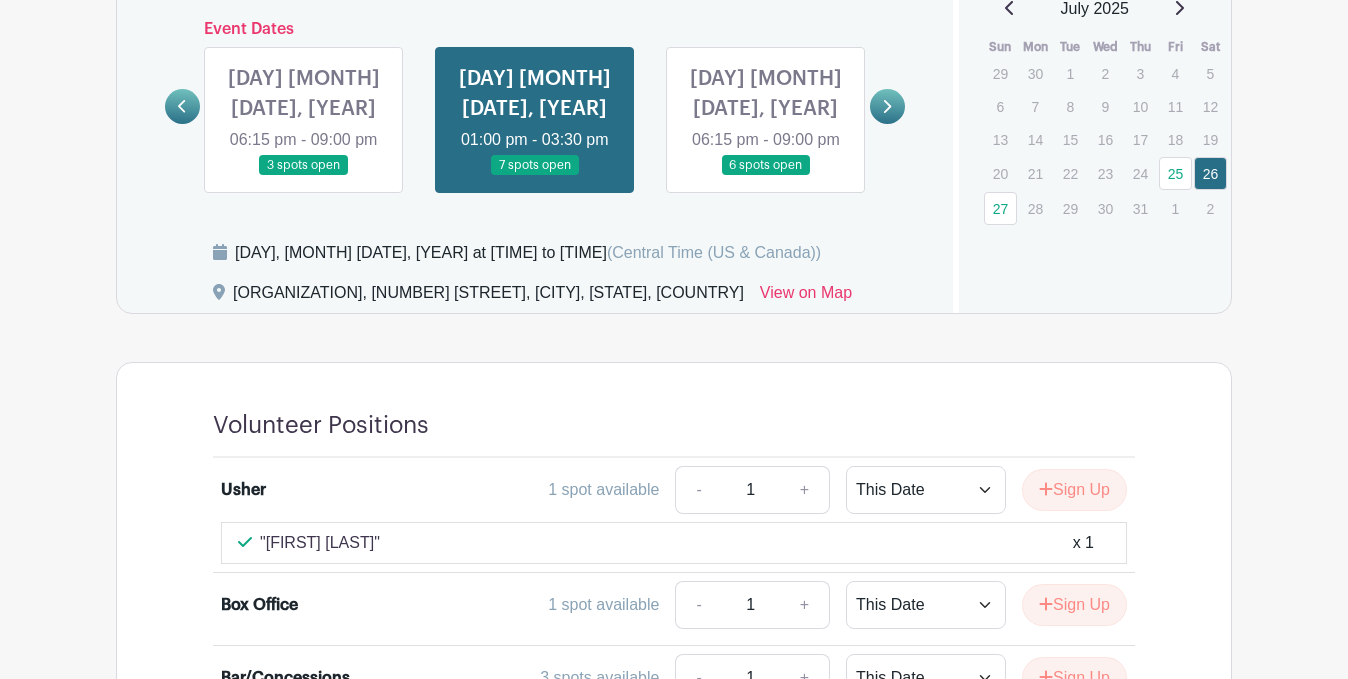 scroll, scrollTop: 1269, scrollLeft: 0, axis: vertical 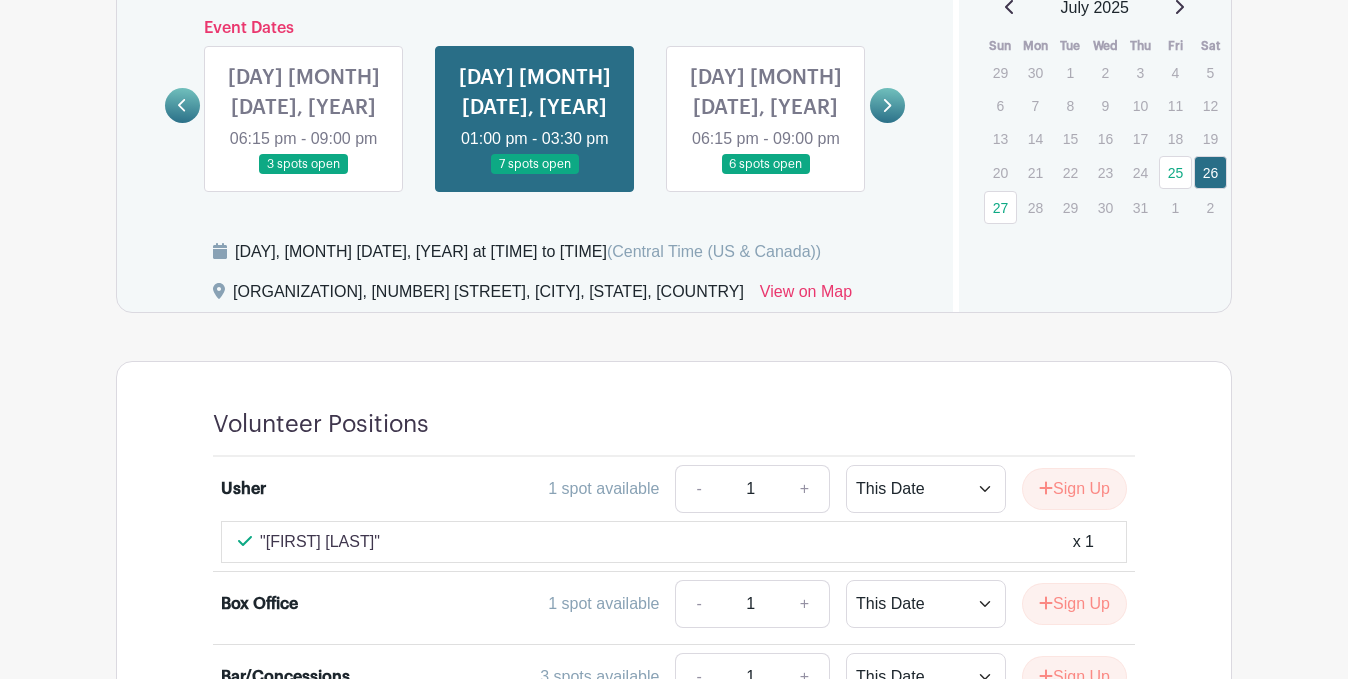 click at bounding box center (766, 175) 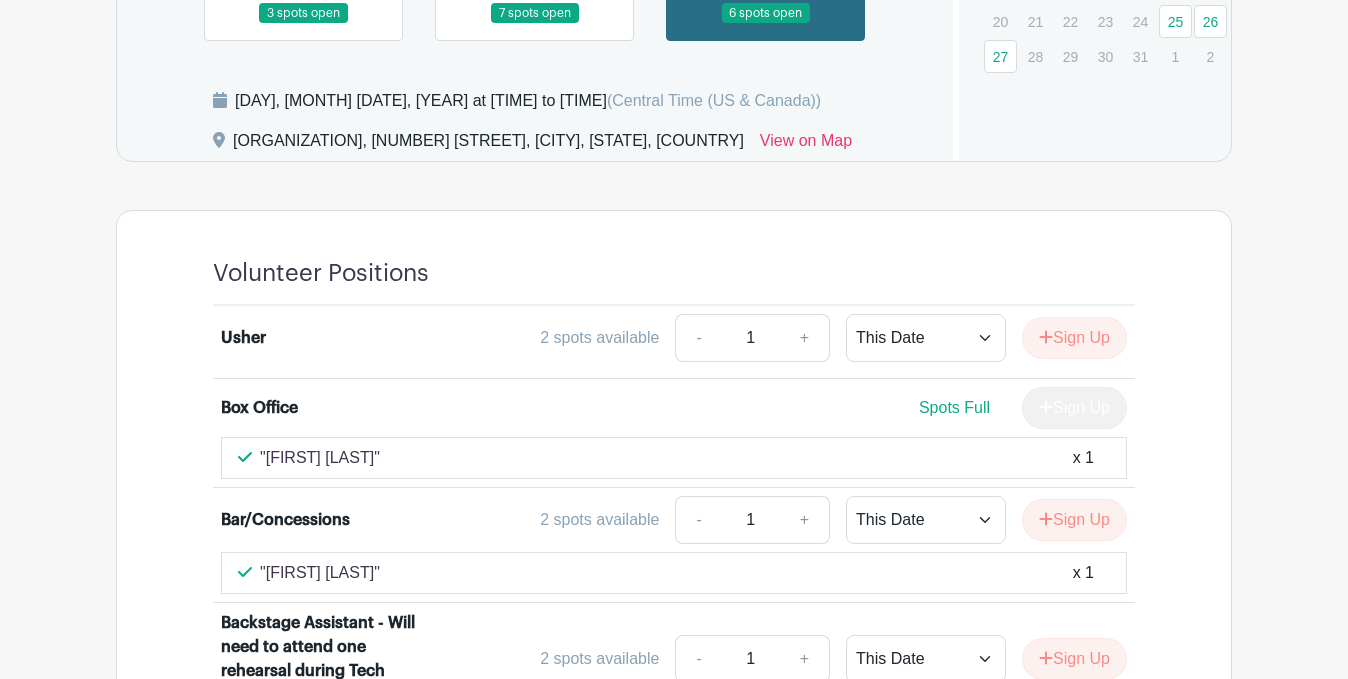 scroll, scrollTop: 1428, scrollLeft: 0, axis: vertical 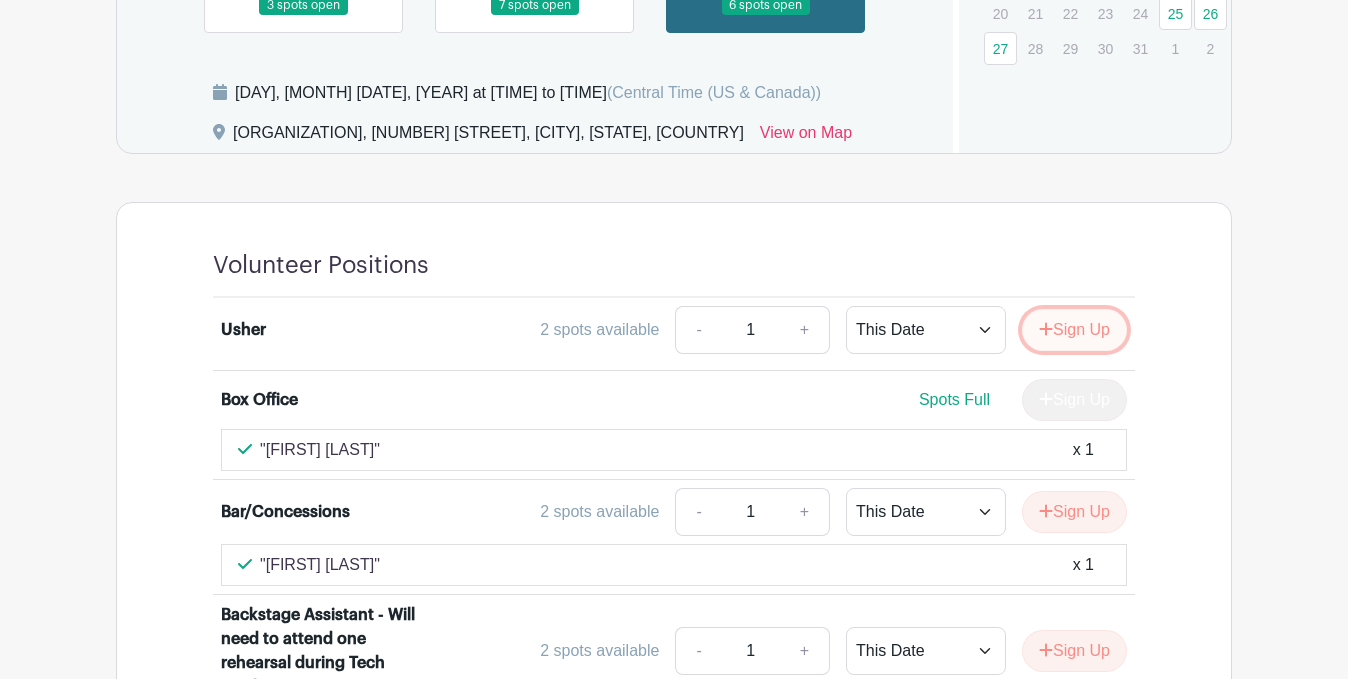 click at bounding box center [1046, 328] 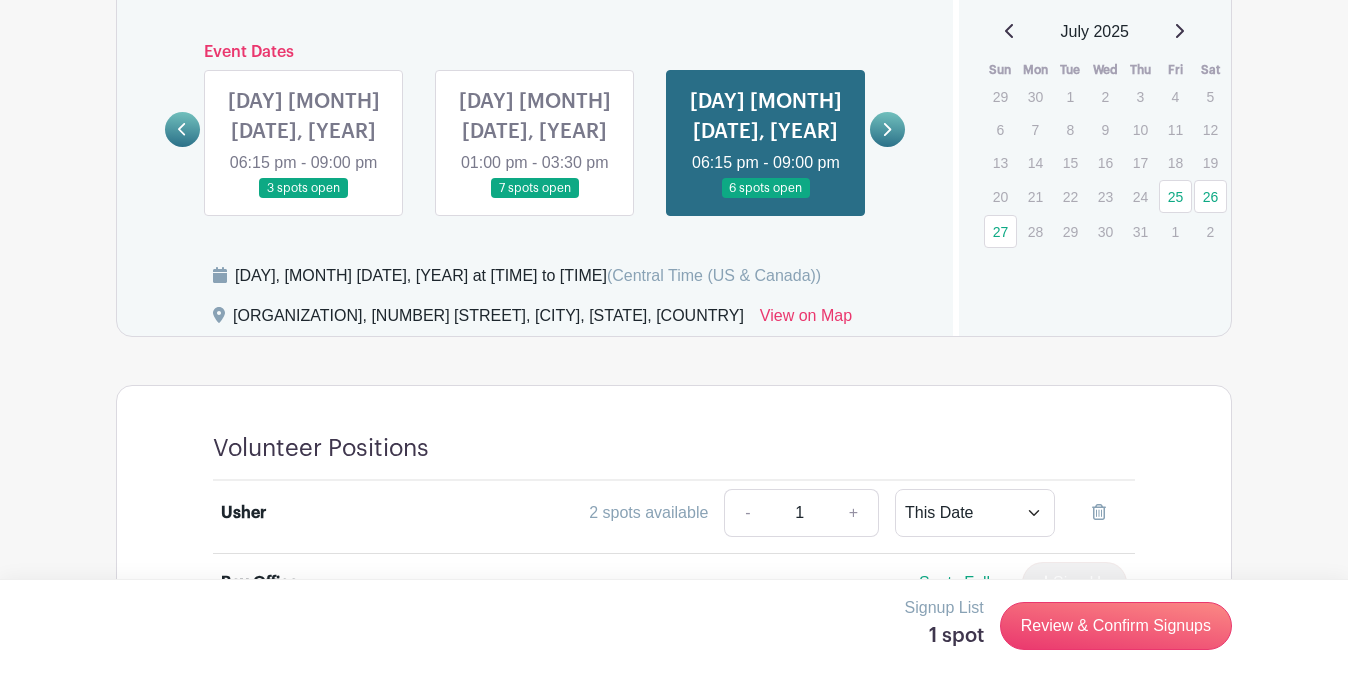 scroll, scrollTop: 1283, scrollLeft: 0, axis: vertical 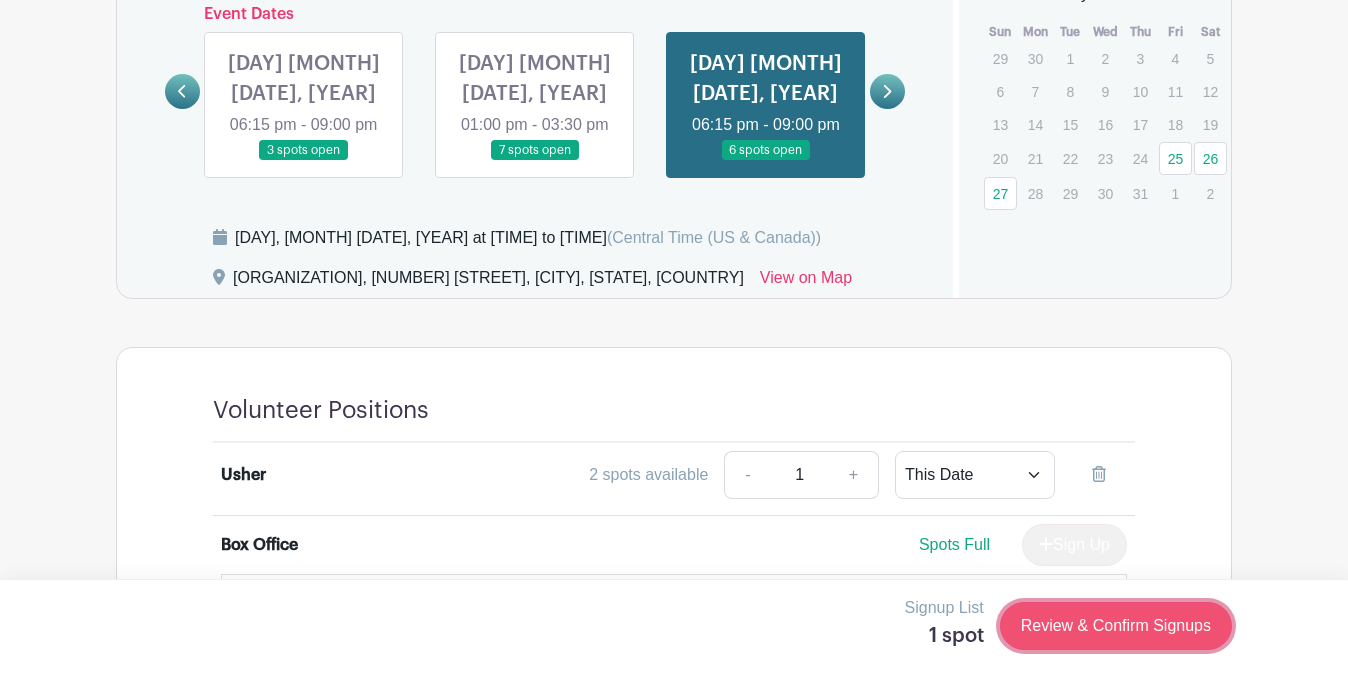 click on "Review & Confirm Signups" at bounding box center (1116, 626) 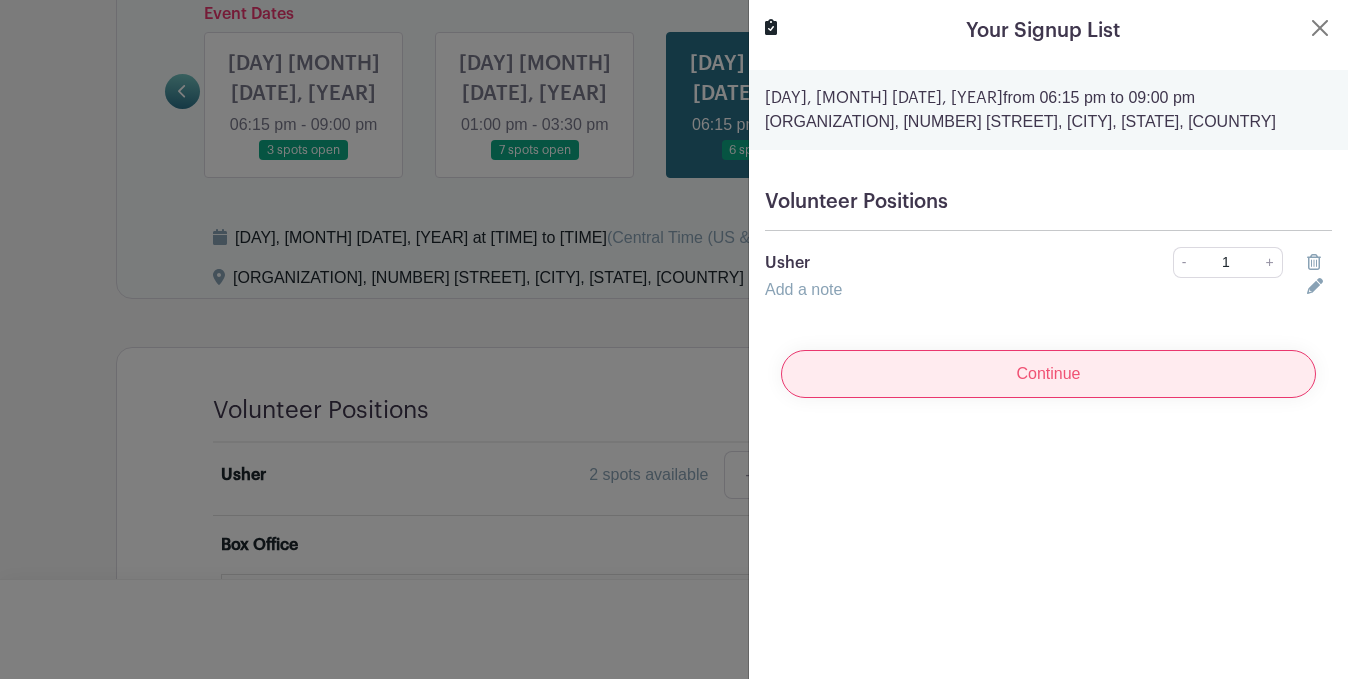 click on "Continue" at bounding box center (1048, 374) 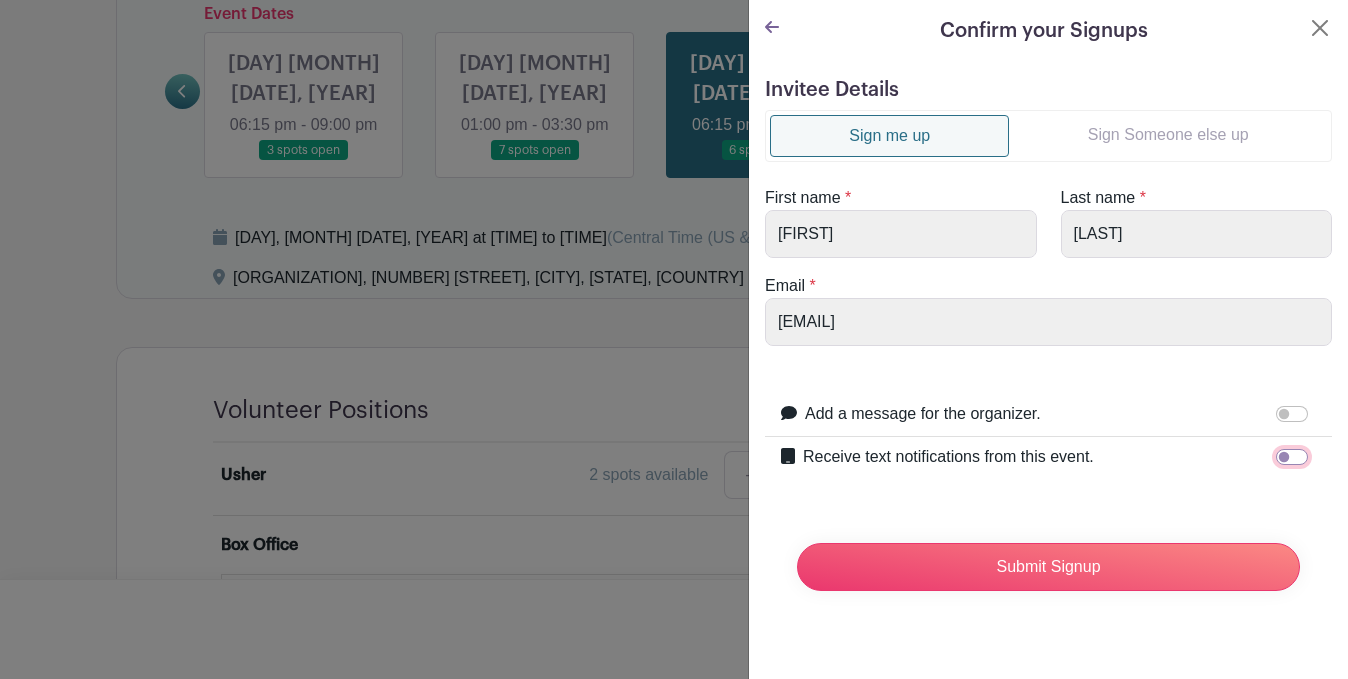 click on "Receive text notifications from this event." at bounding box center [1292, 457] 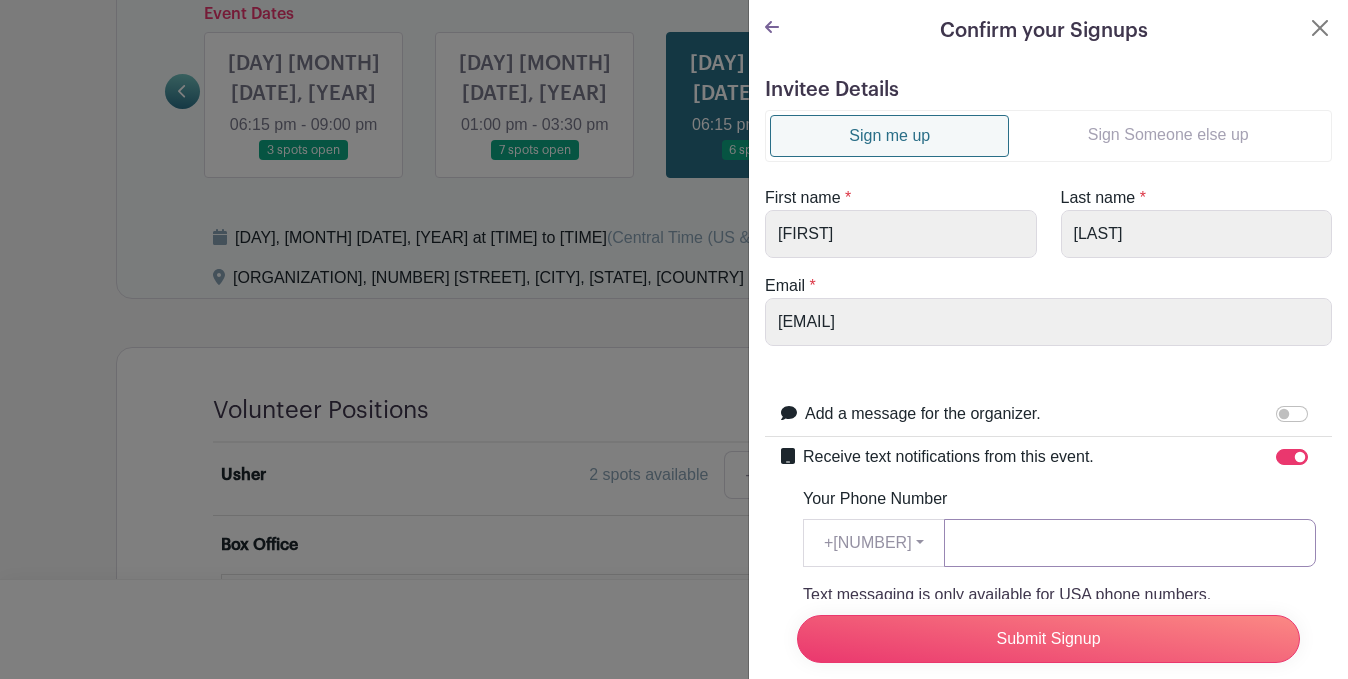 click on "Your Phone Number" at bounding box center [1130, 543] 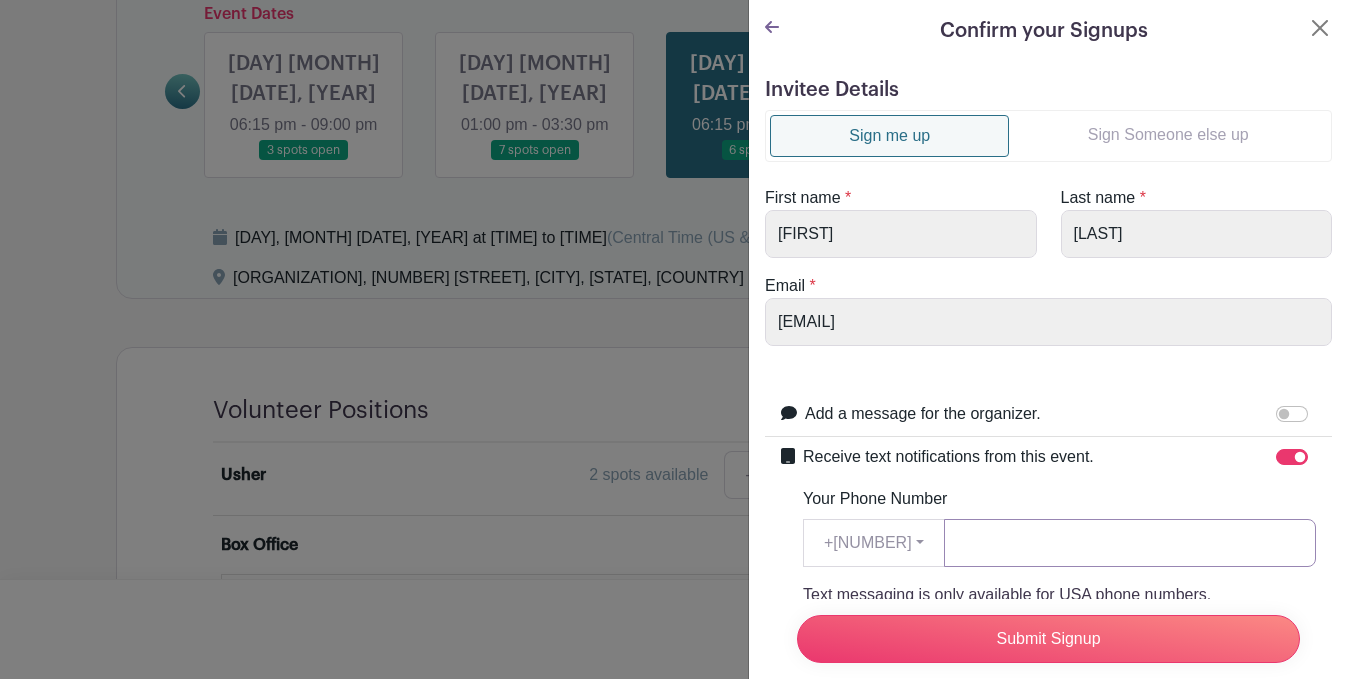 type on "[PHONE]" 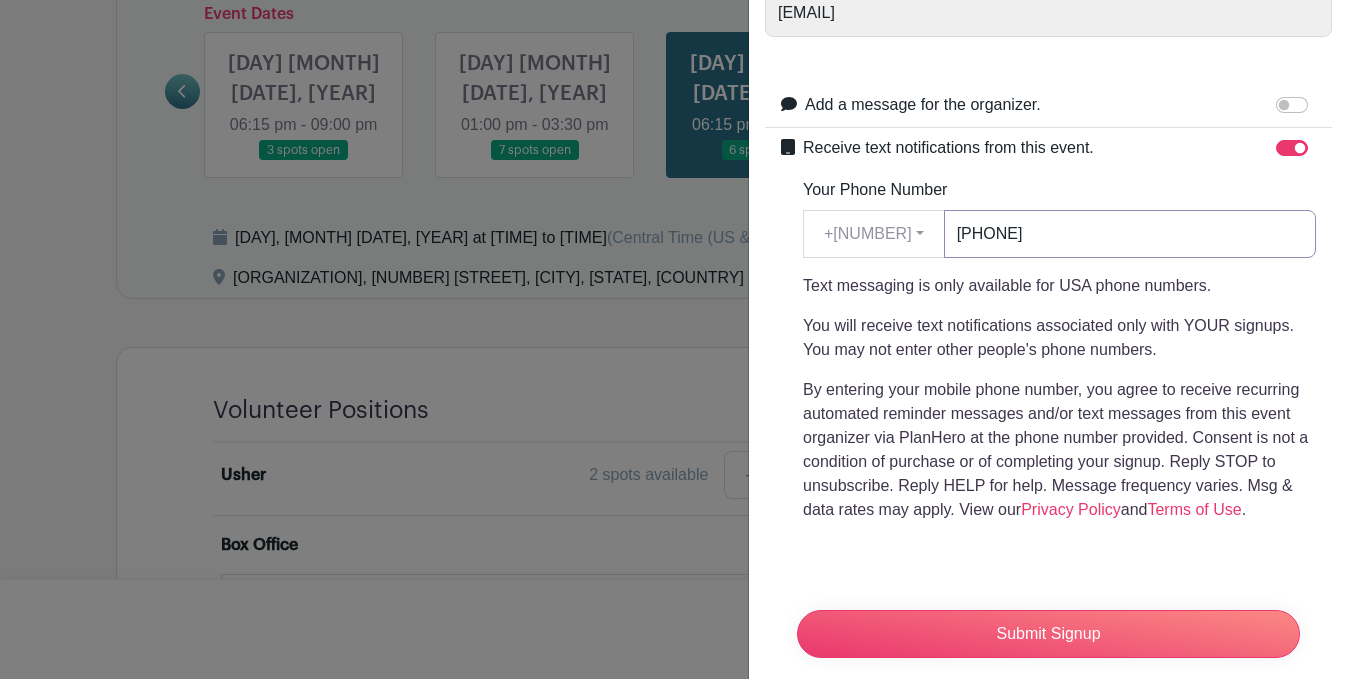 scroll, scrollTop: 336, scrollLeft: 0, axis: vertical 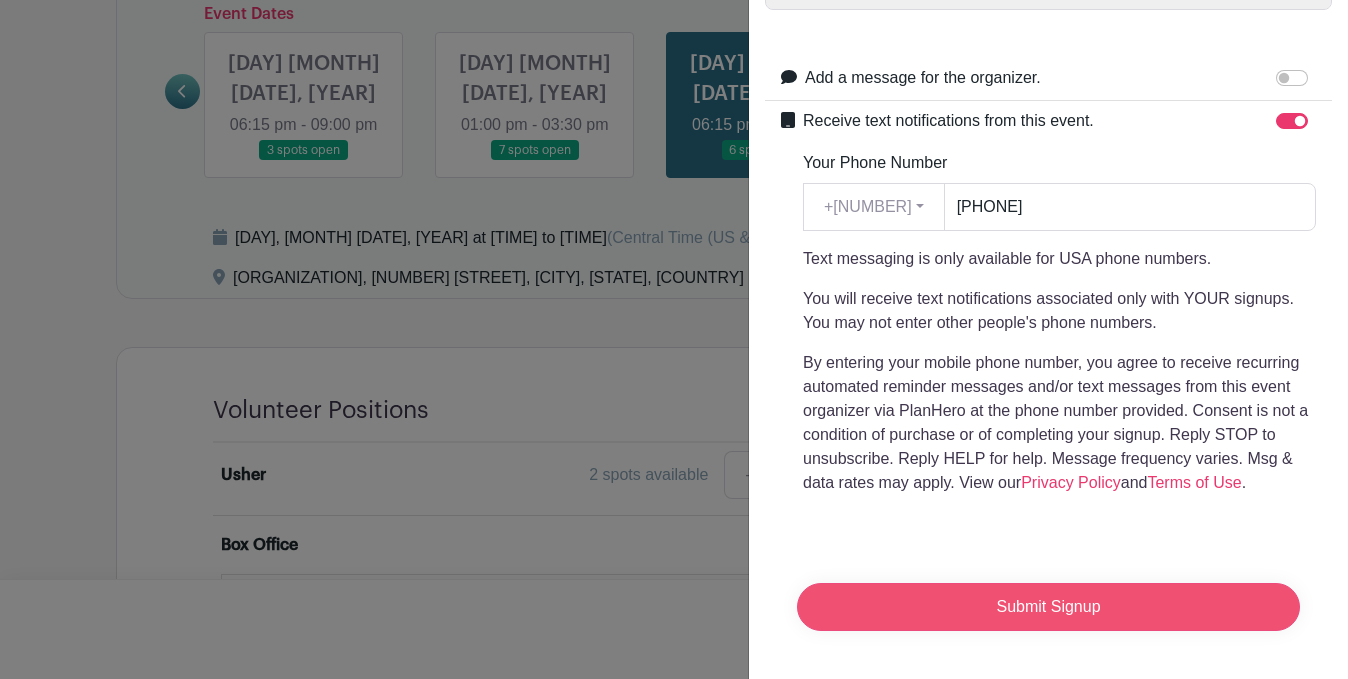 click on "Submit Signup" at bounding box center [1048, 607] 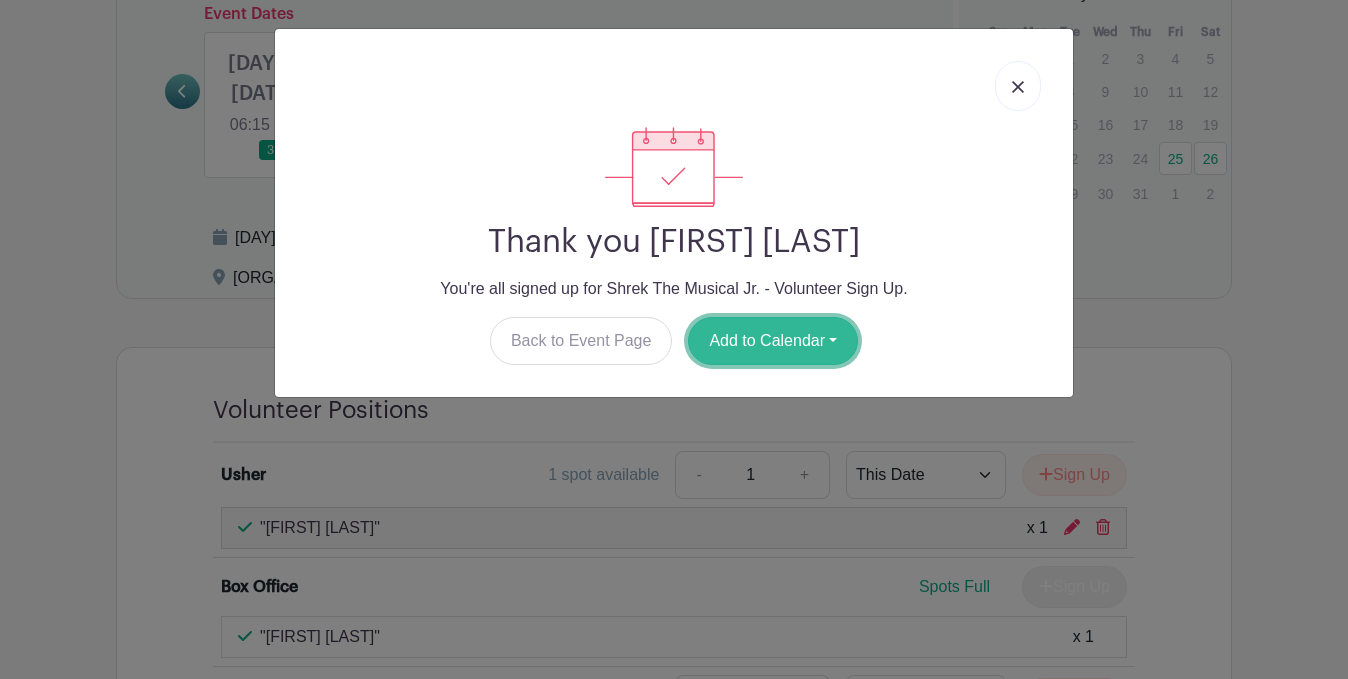 click on "Add to Calendar" at bounding box center [773, 341] 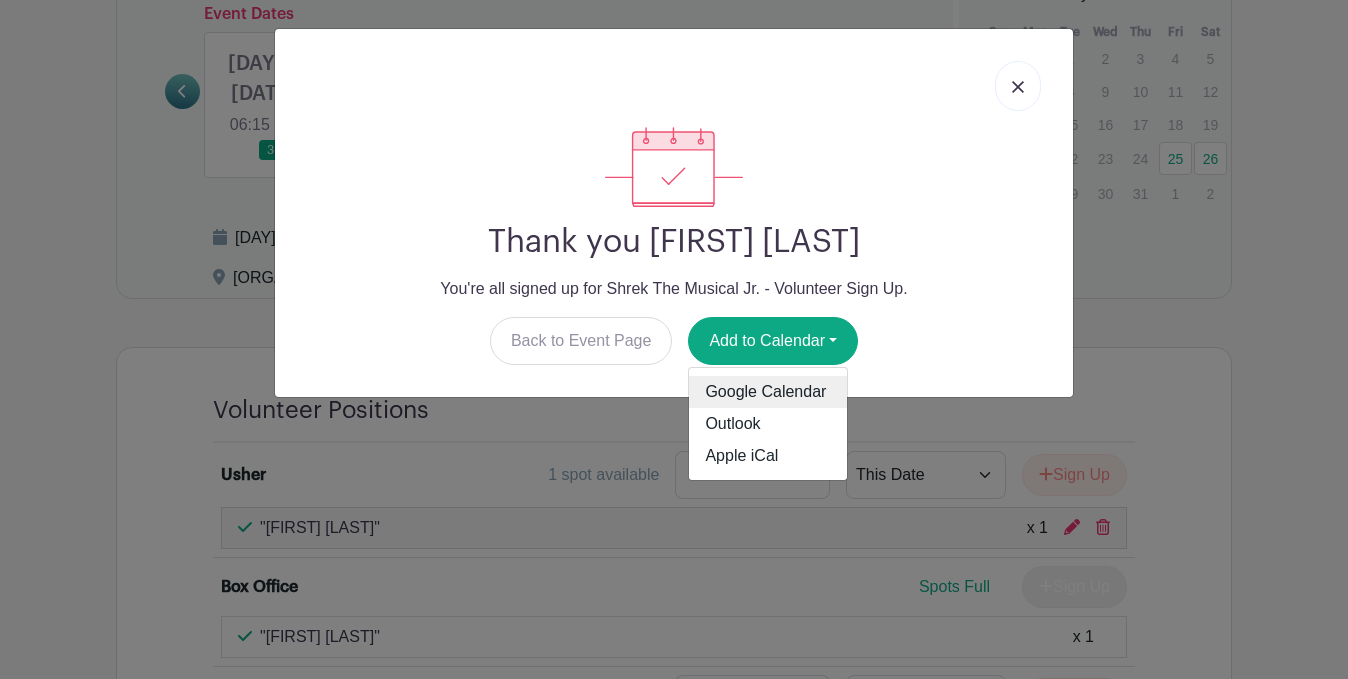 click on "Google Calendar" at bounding box center (768, 392) 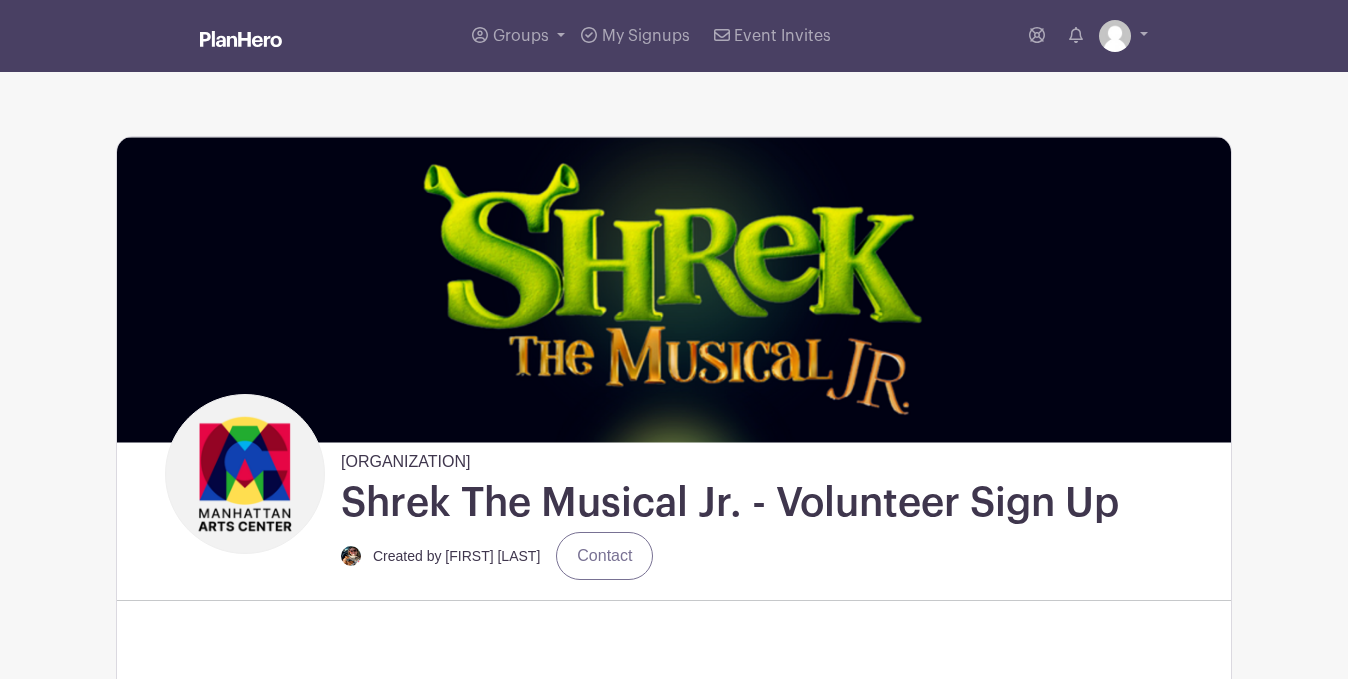 scroll, scrollTop: 0, scrollLeft: 0, axis: both 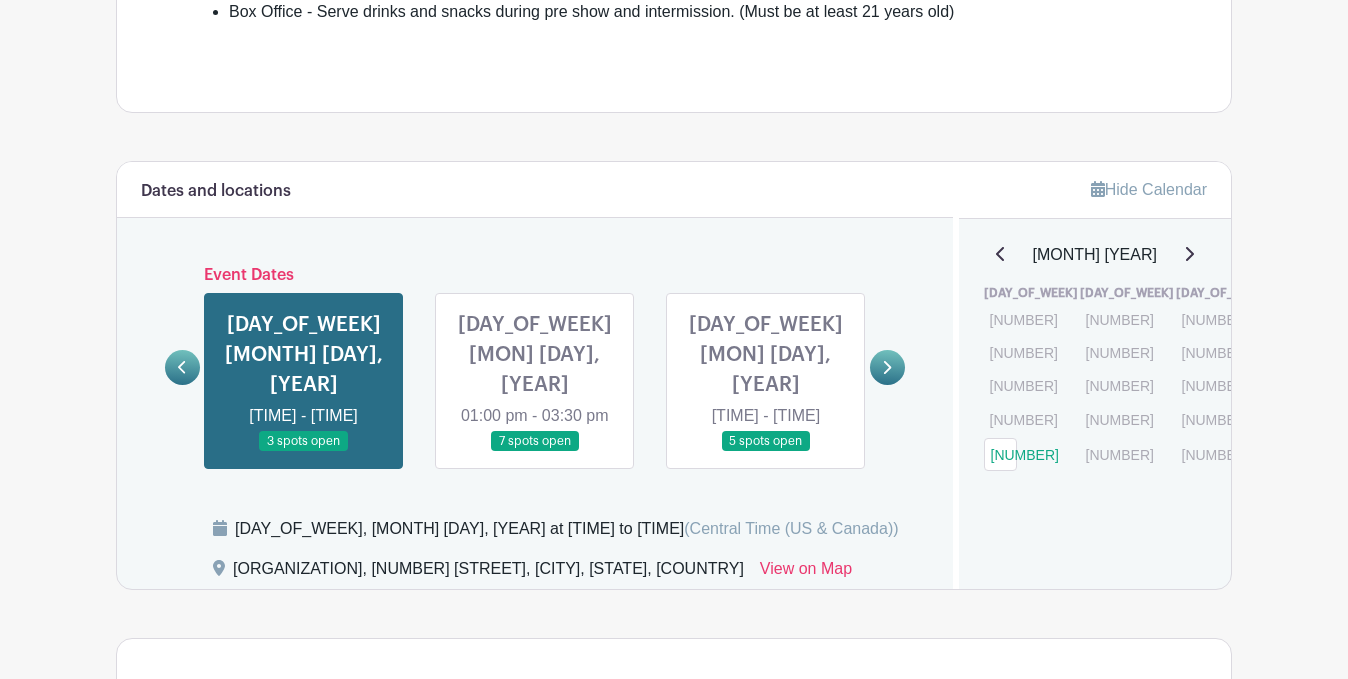 click at bounding box center [886, 367] 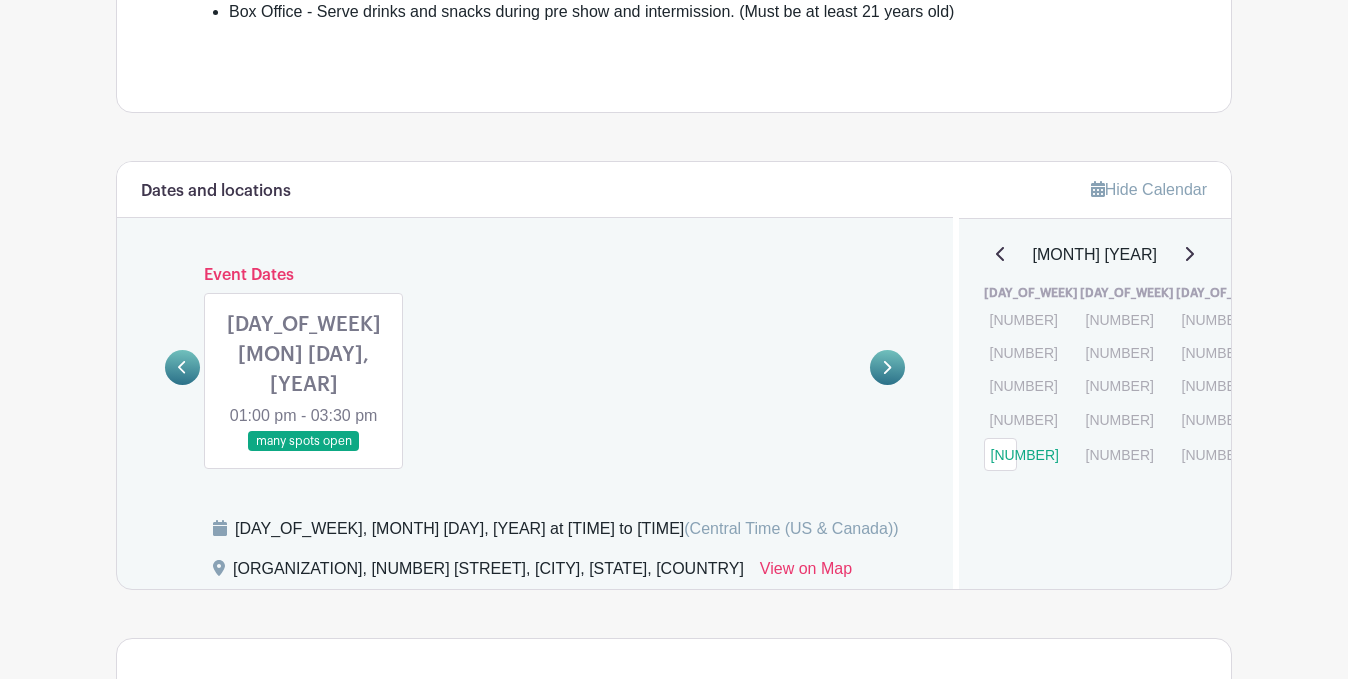 click at bounding box center (304, 452) 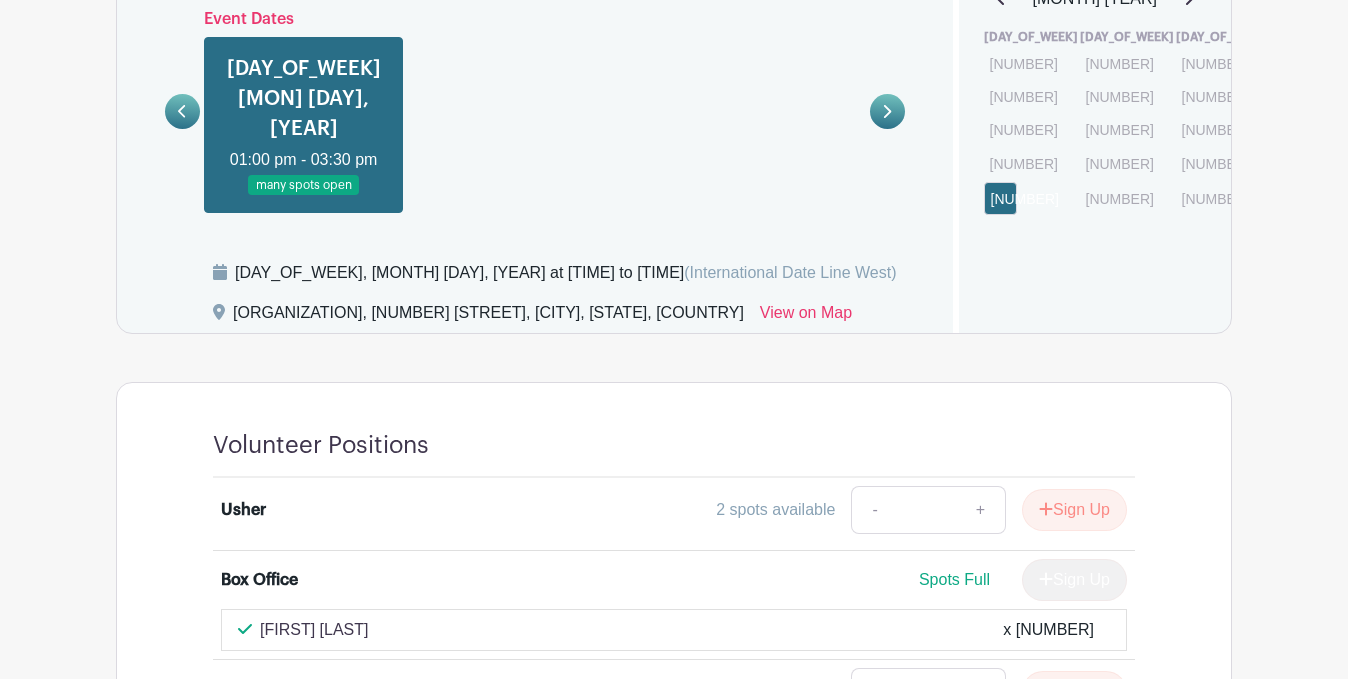 scroll, scrollTop: 1336, scrollLeft: 0, axis: vertical 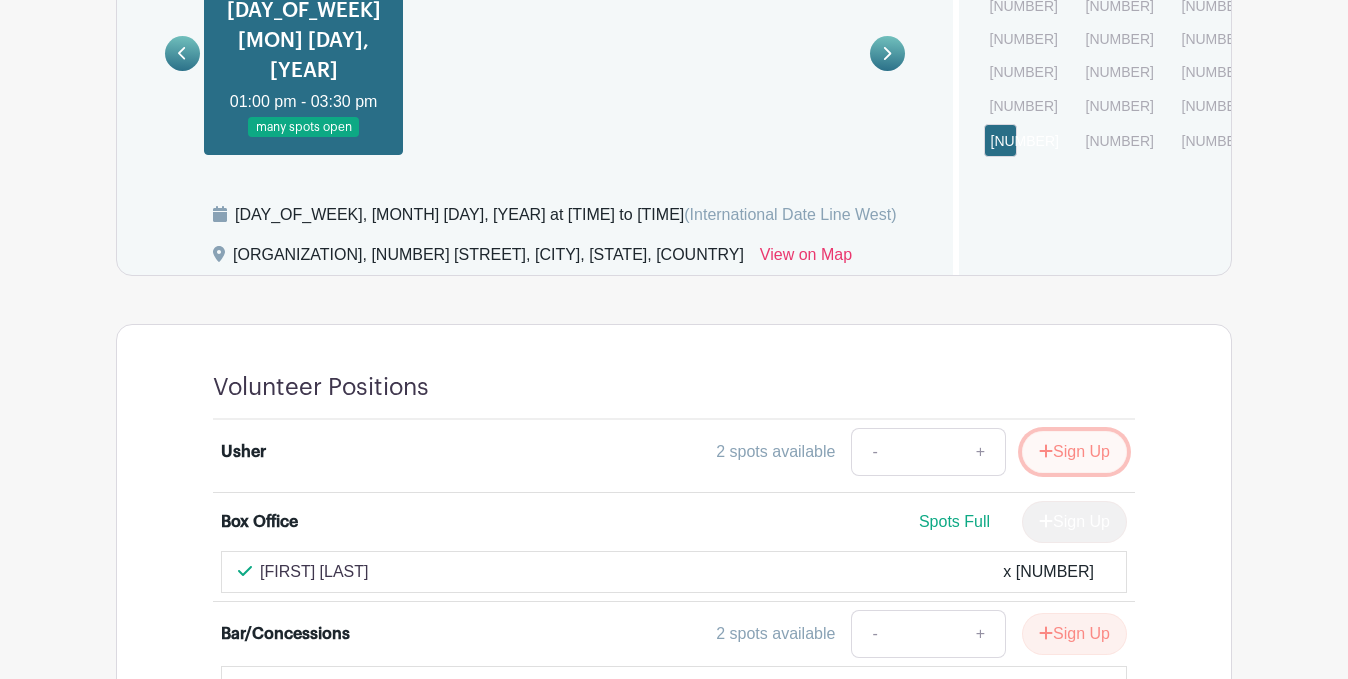 click at bounding box center (1046, 451) 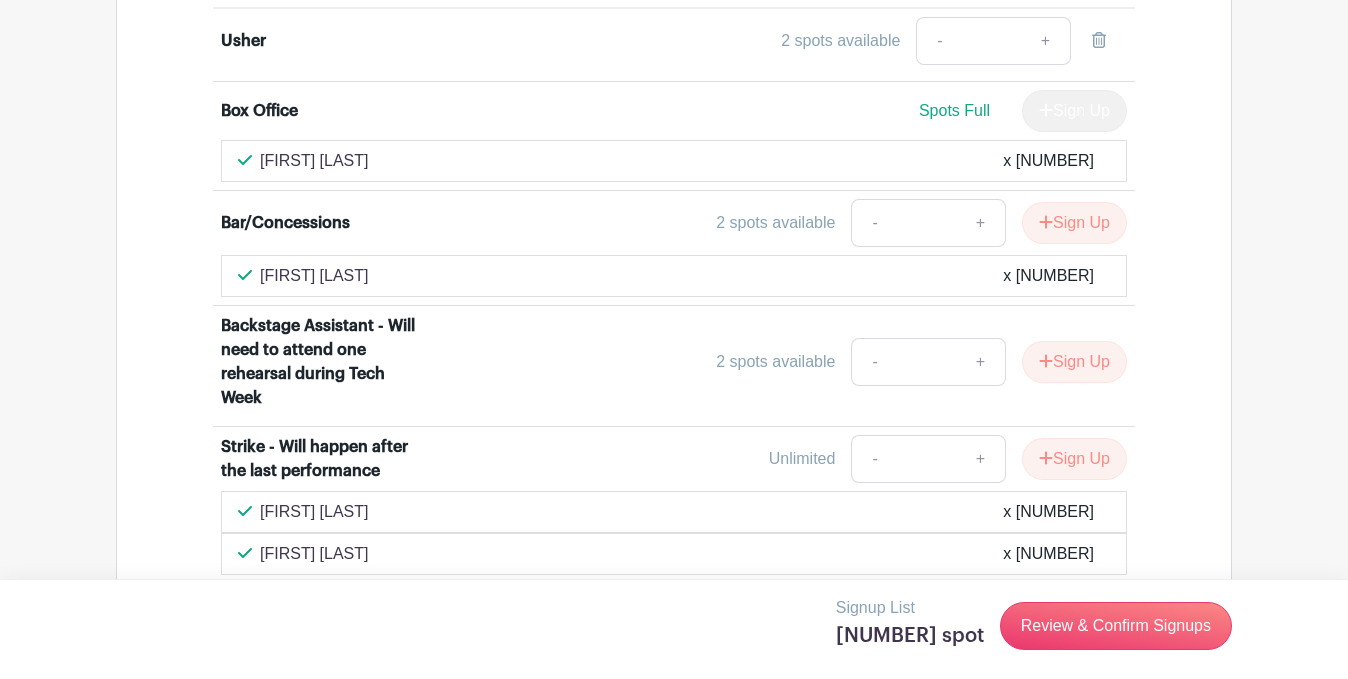scroll, scrollTop: 1757, scrollLeft: 0, axis: vertical 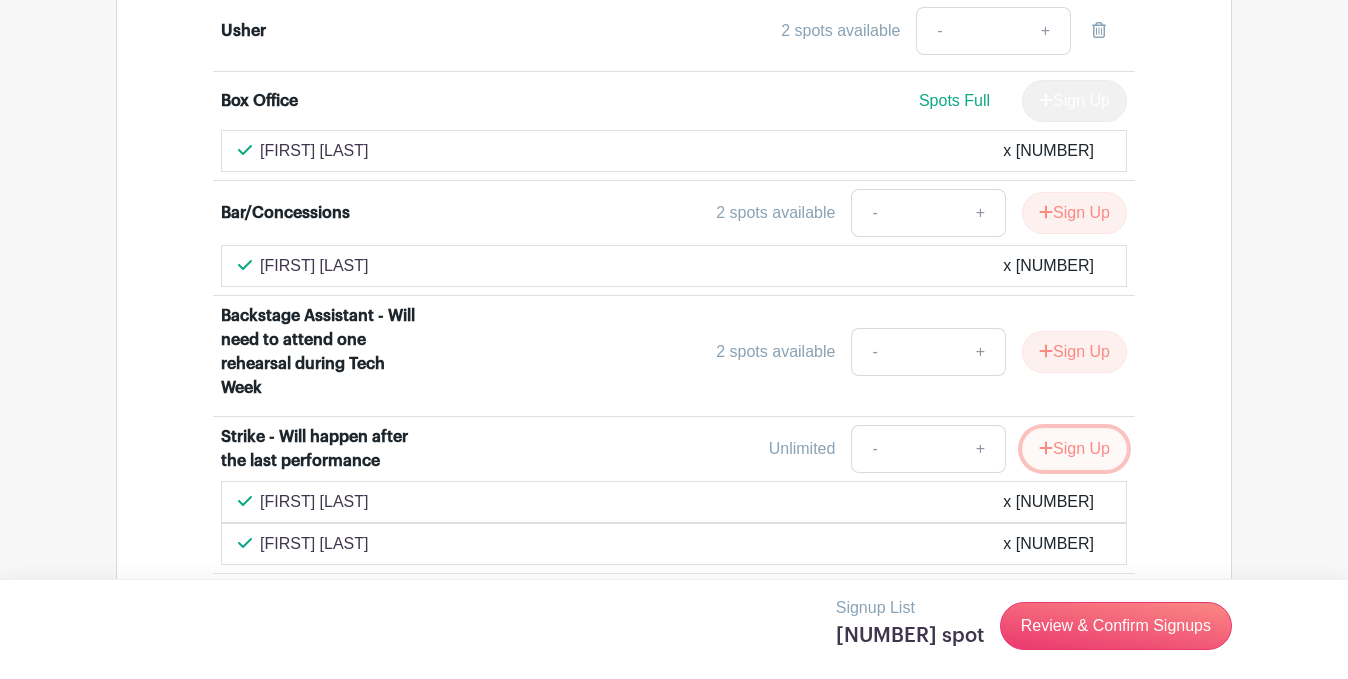 click at bounding box center [1046, 447] 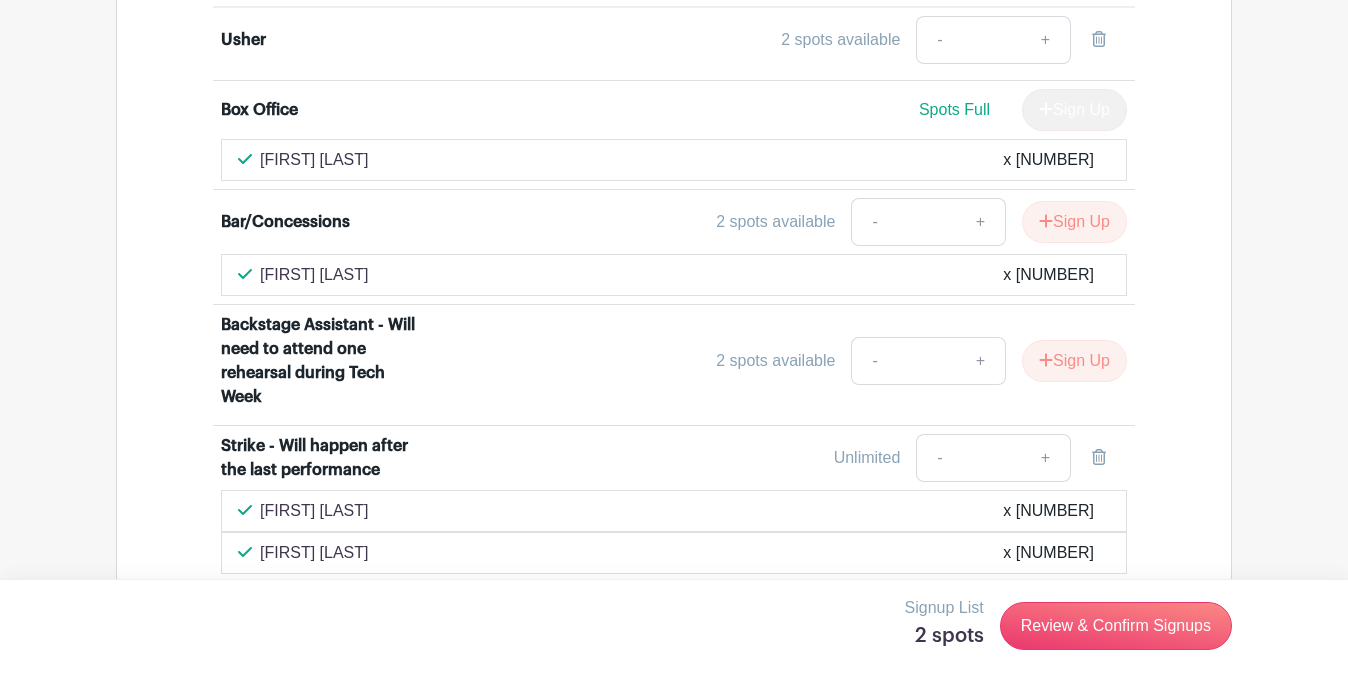 scroll, scrollTop: 1766, scrollLeft: 0, axis: vertical 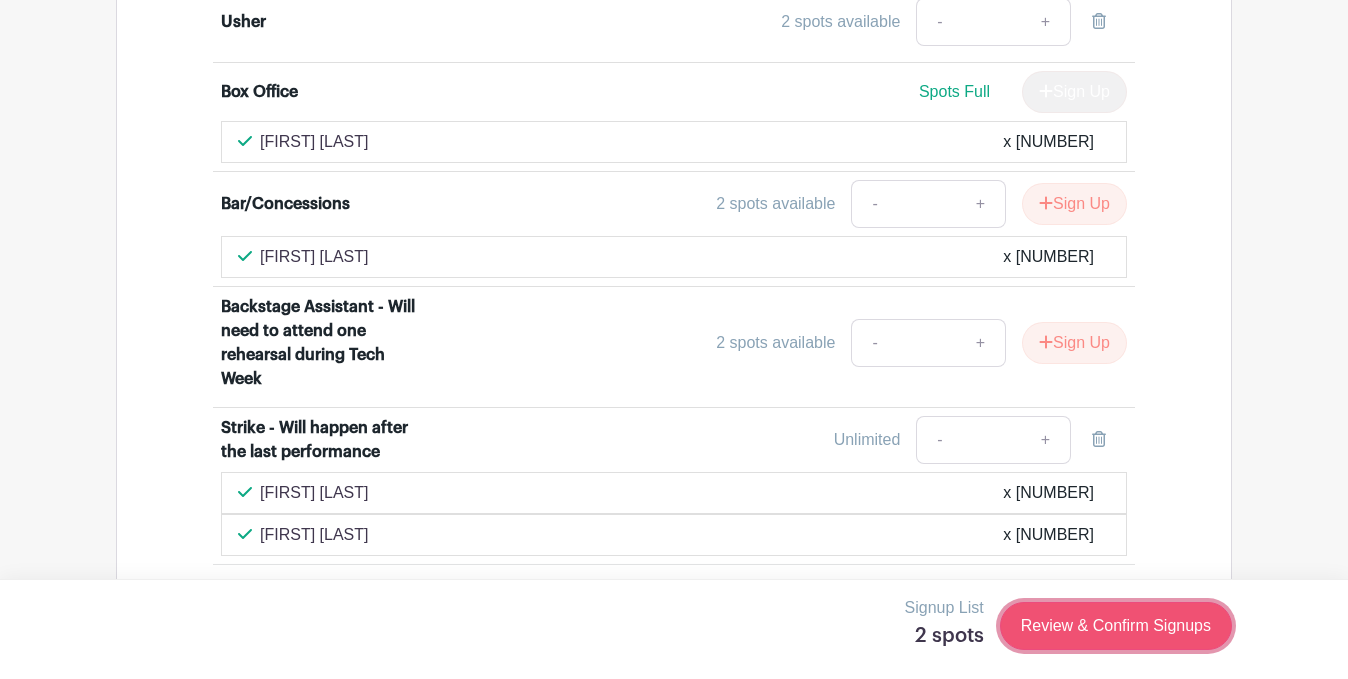 click on "Review & Confirm Signups" at bounding box center [1116, 626] 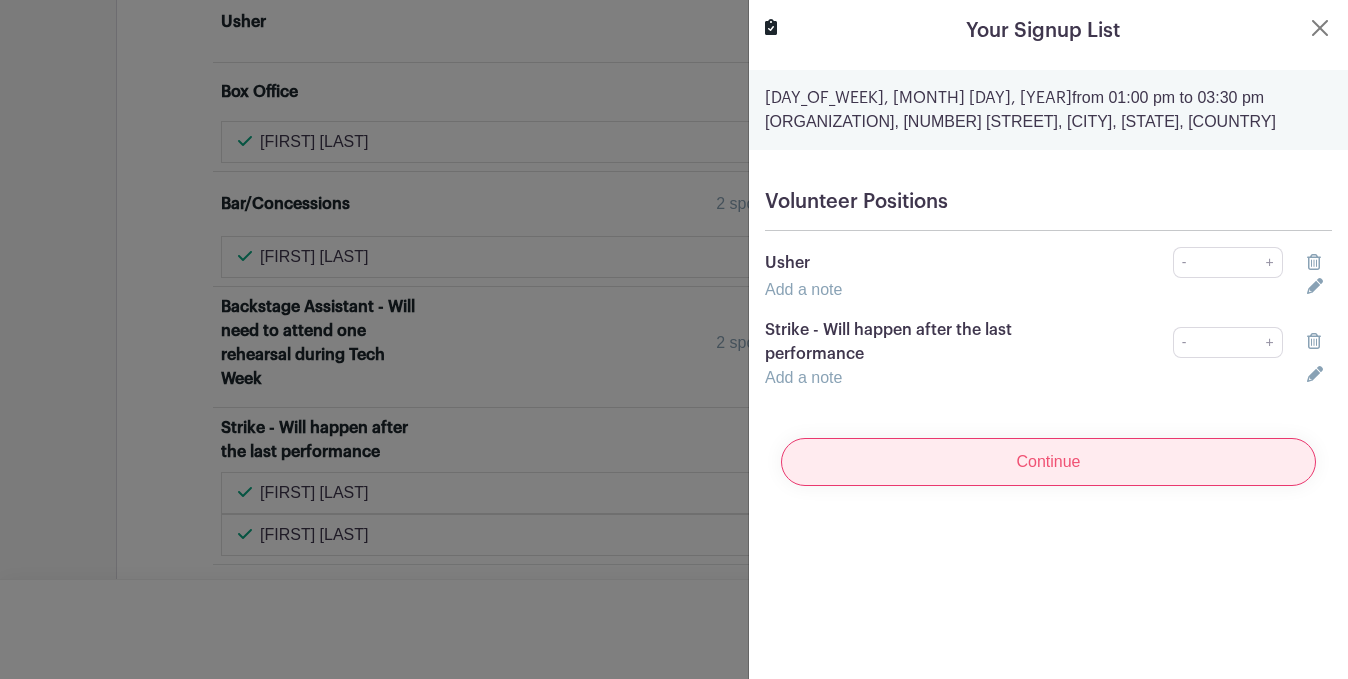 click on "Continue" at bounding box center [1048, 462] 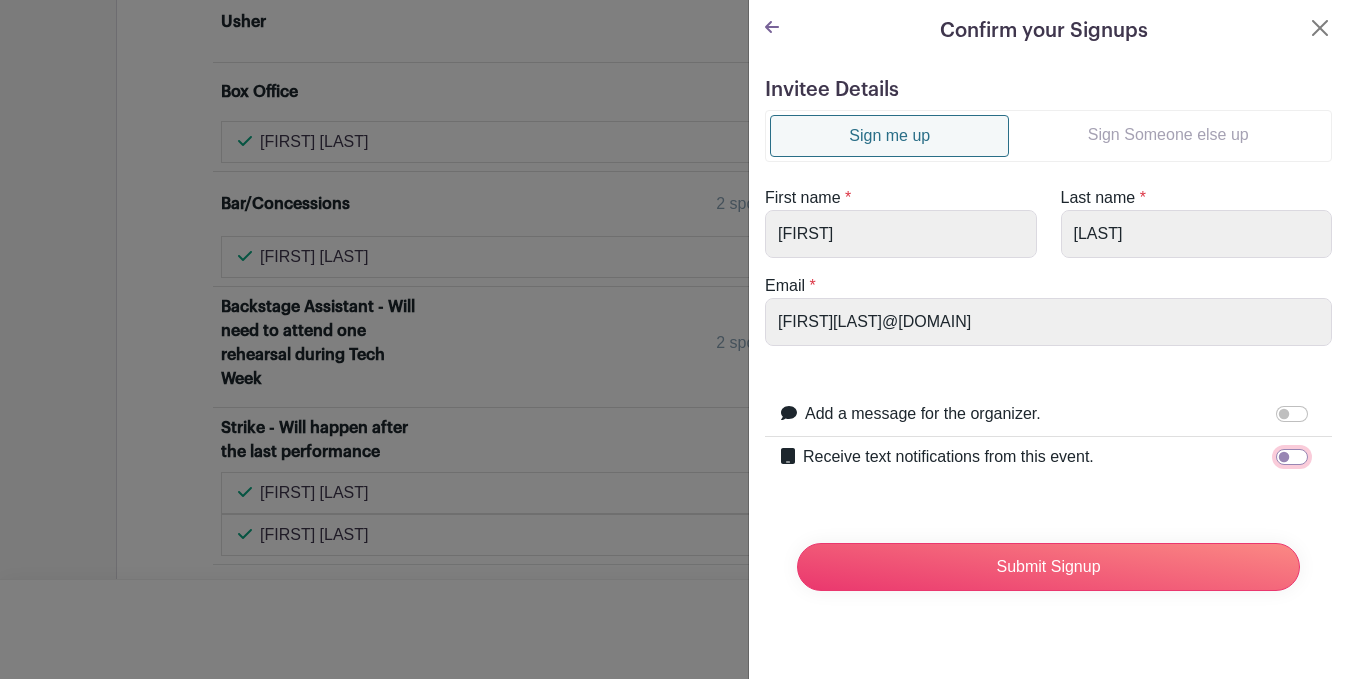 click on "Receive text notifications from this event." at bounding box center (1292, 457) 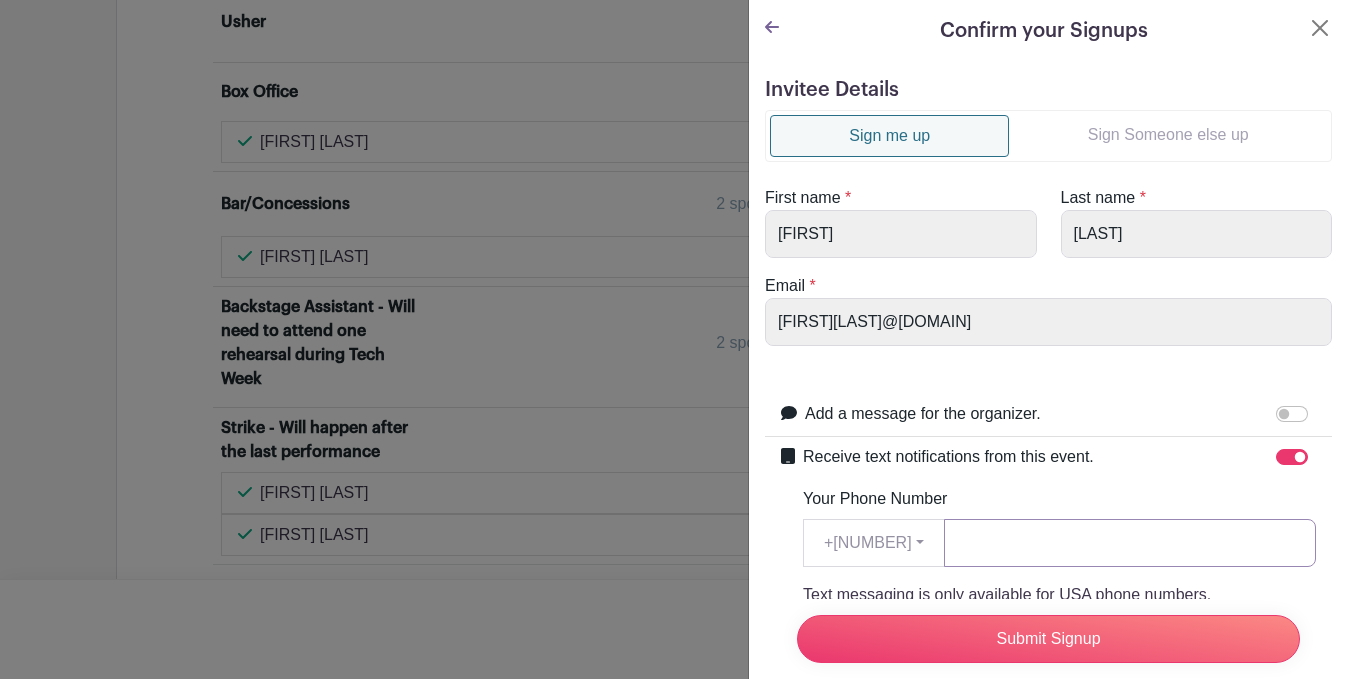 click on "Your Phone Number" at bounding box center (1130, 543) 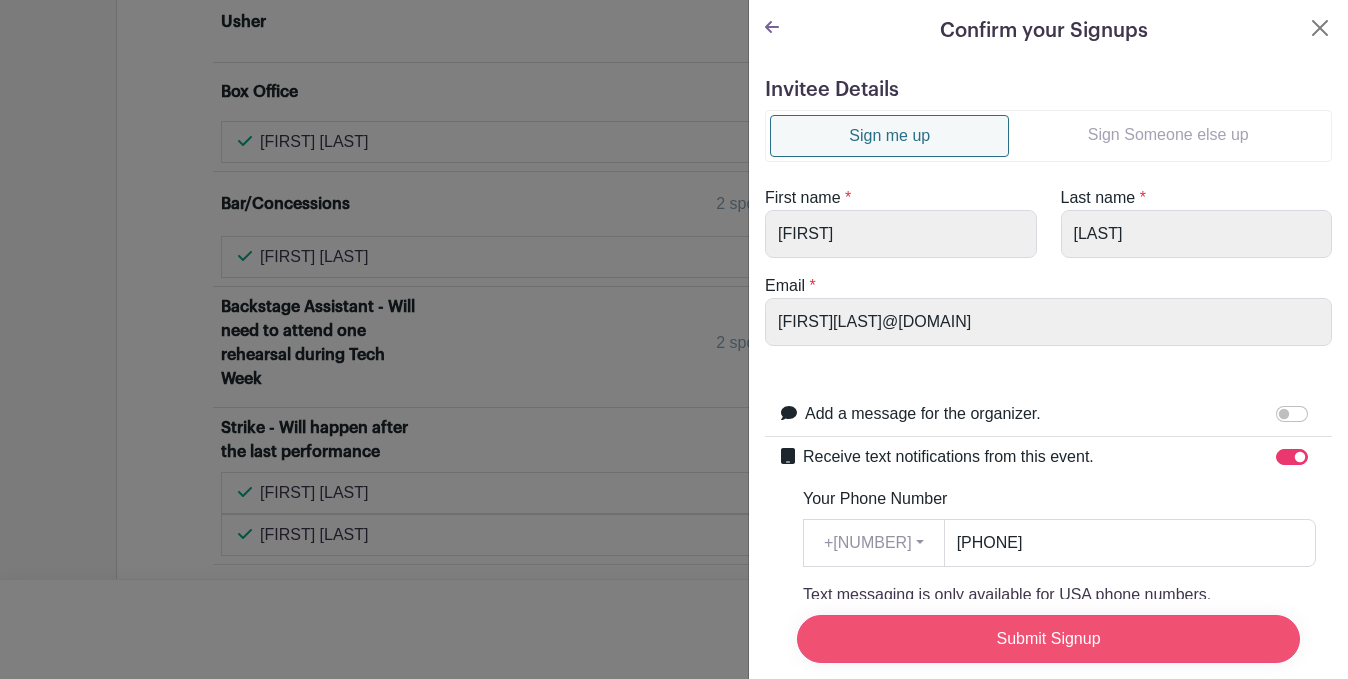 click on "Submit Signup" at bounding box center [1048, 639] 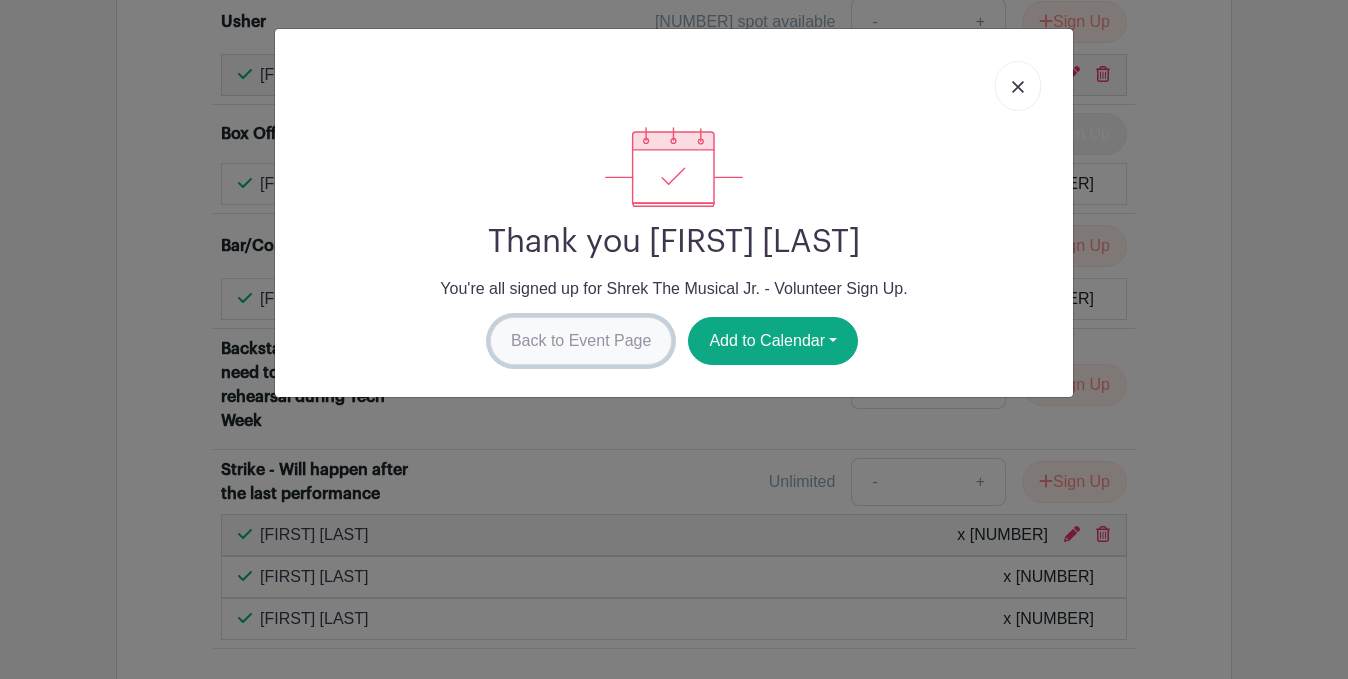 click on "Back to Event Page" at bounding box center (581, 341) 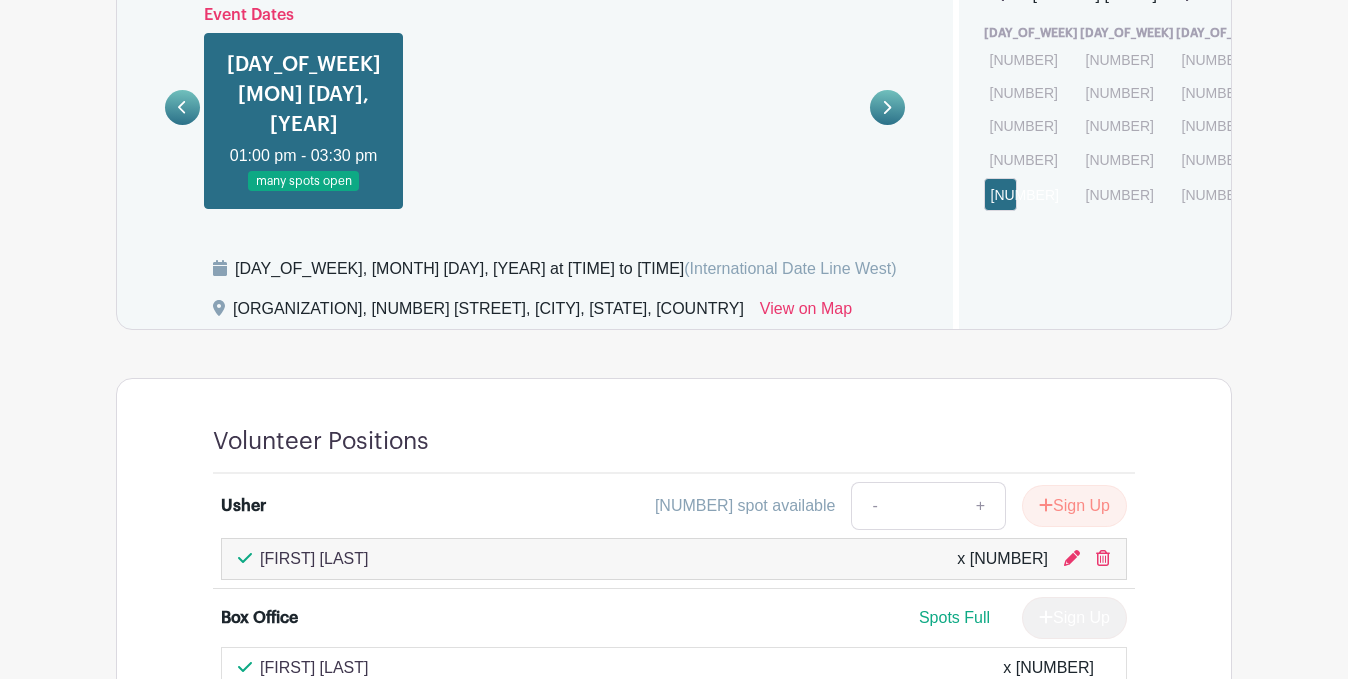 scroll, scrollTop: 1289, scrollLeft: 0, axis: vertical 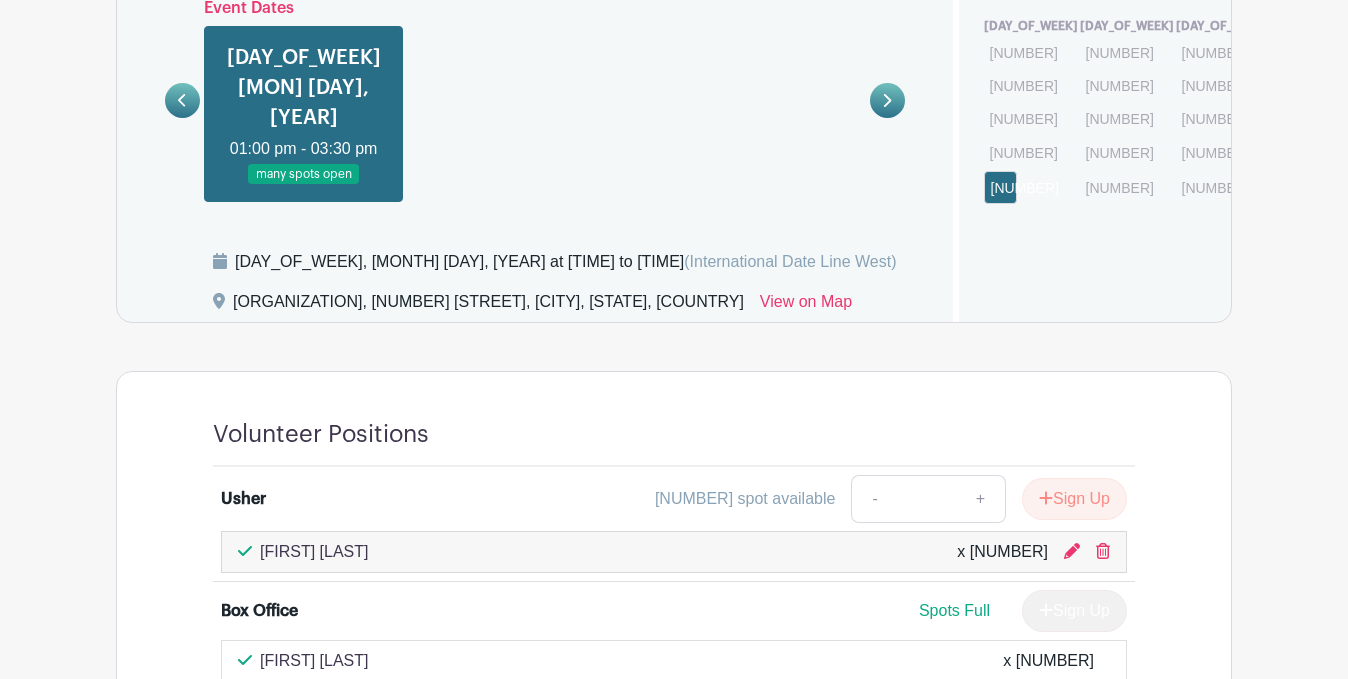 click at bounding box center [182, 100] 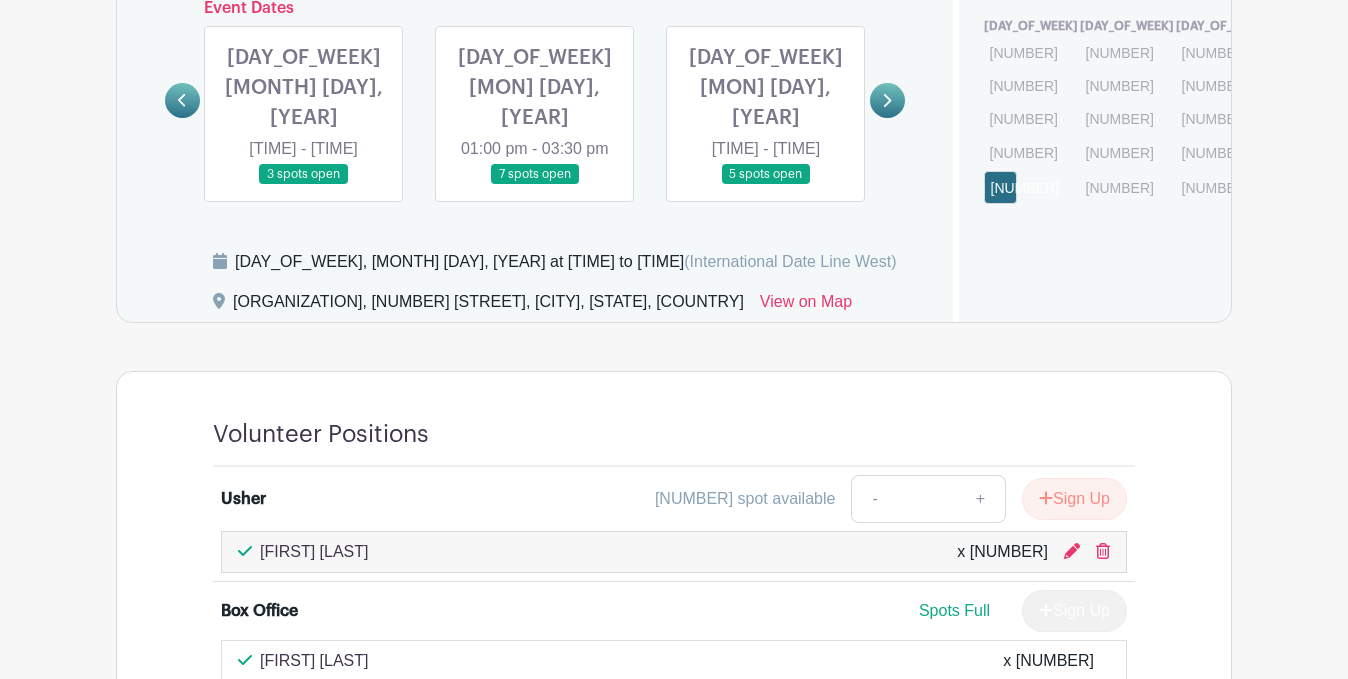 click at bounding box center (304, 185) 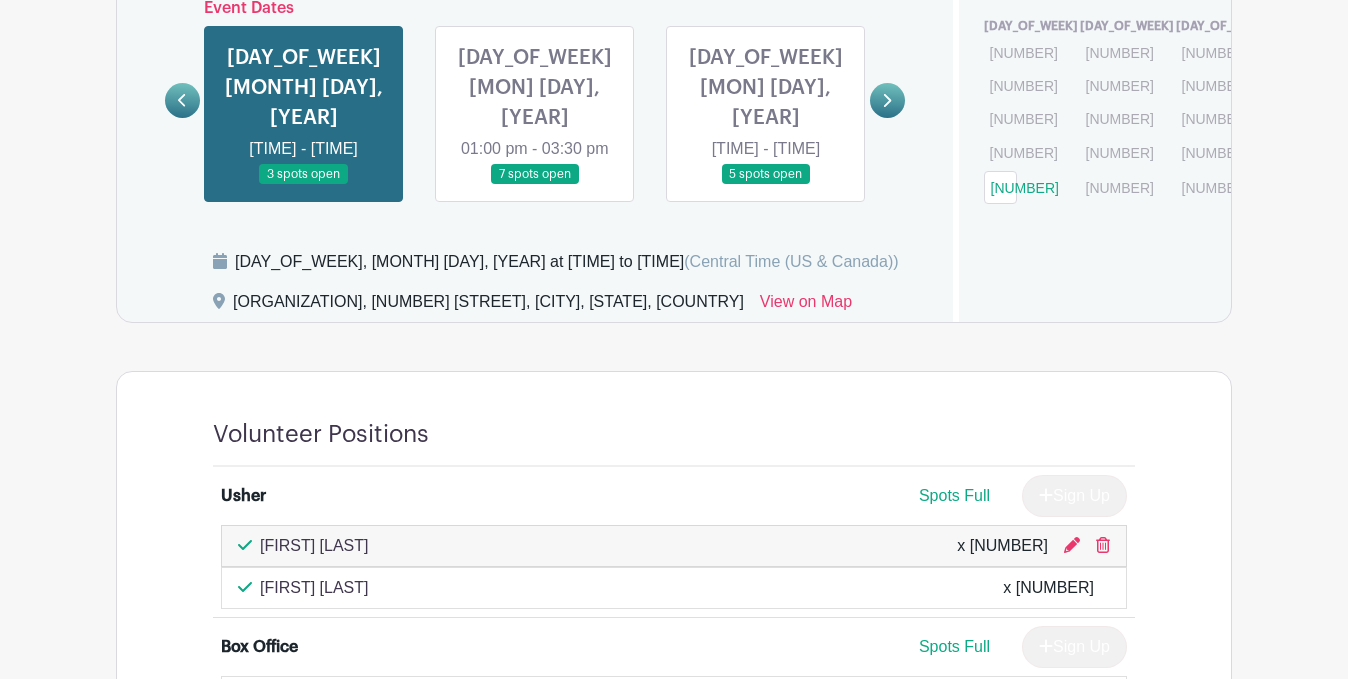 click at bounding box center (766, 185) 